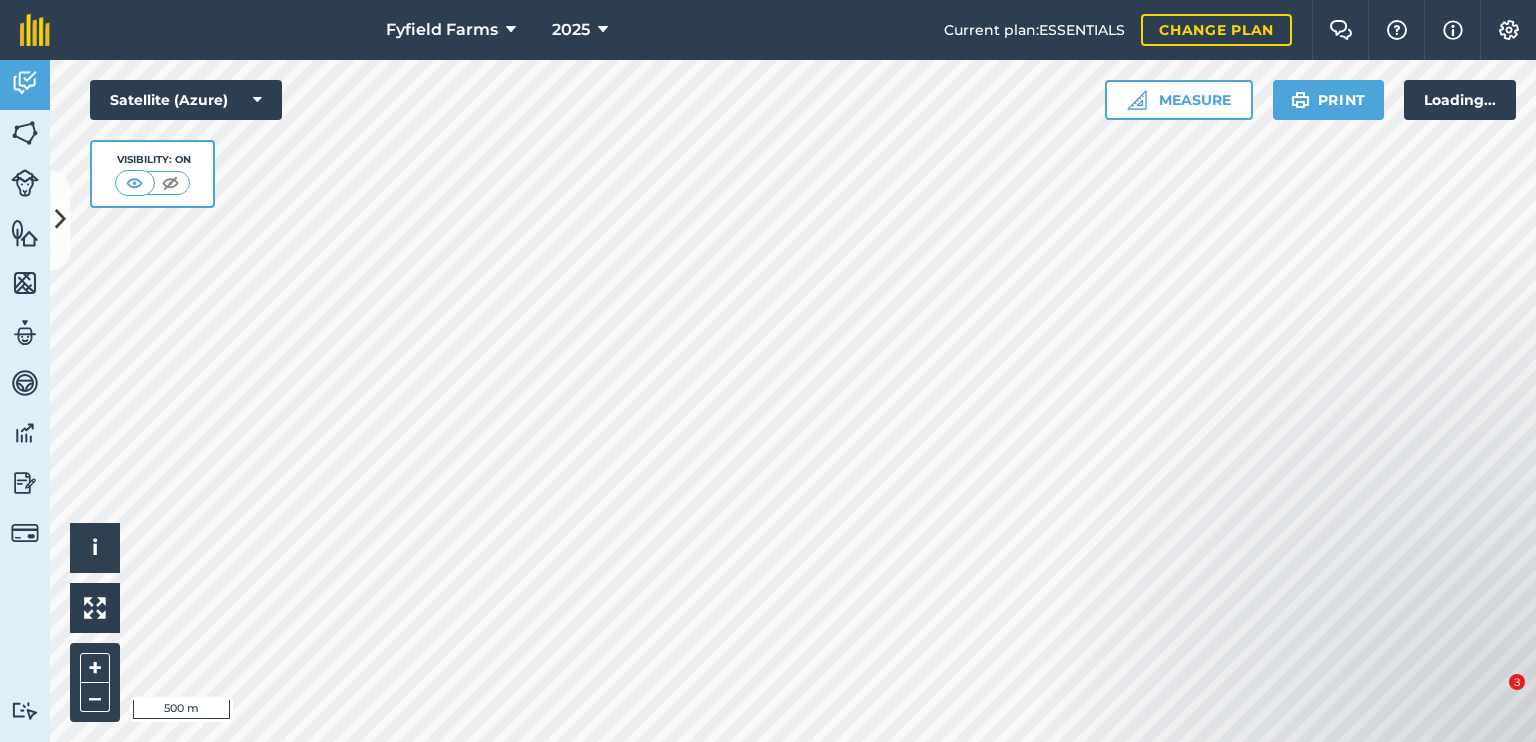 scroll, scrollTop: 0, scrollLeft: 0, axis: both 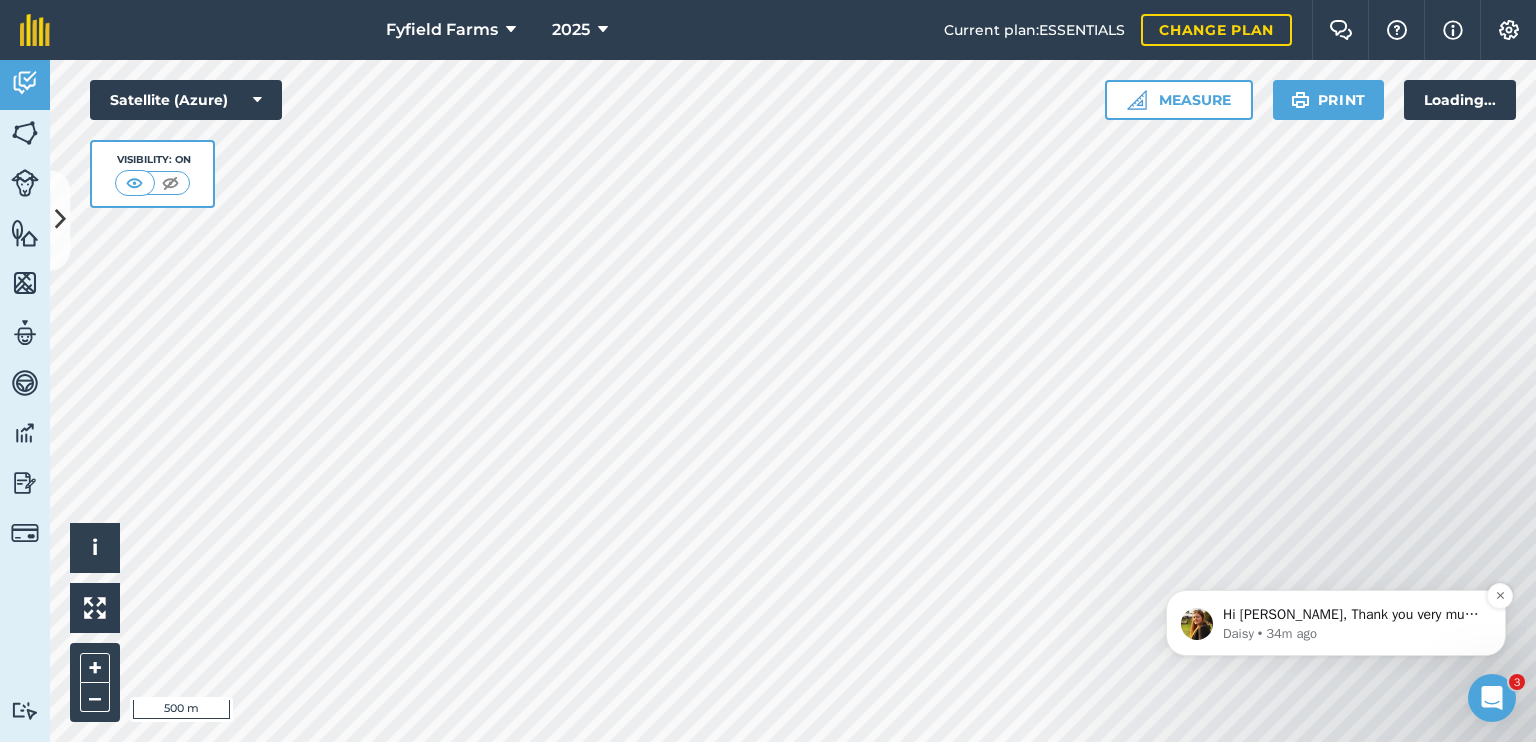click on "Hi [PERSON_NAME],  Thank you very much for sending in a photo of harvest in action on your farm. How is harvest going for you this year?  [PERSON_NAME]" at bounding box center (1352, 615) 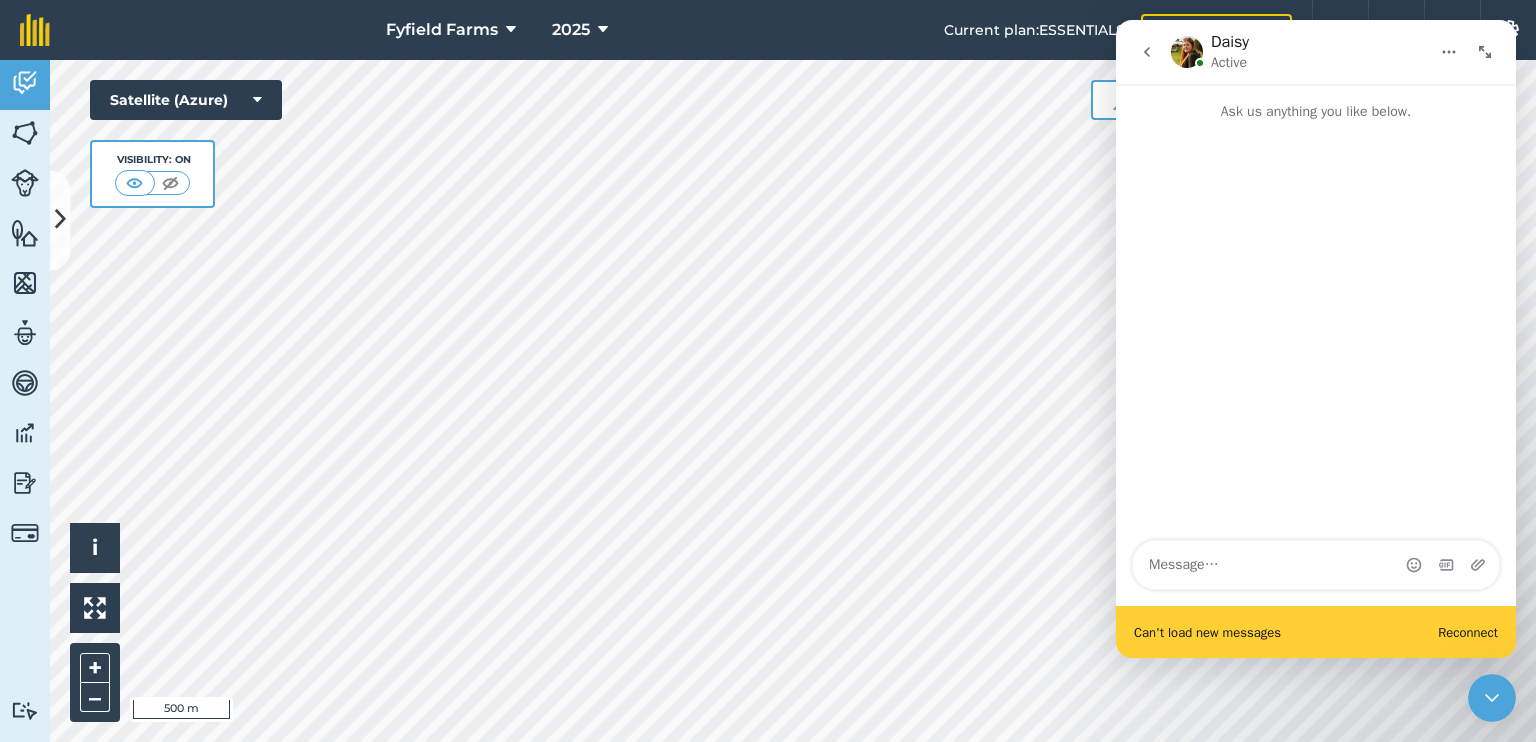 scroll, scrollTop: 3, scrollLeft: 0, axis: vertical 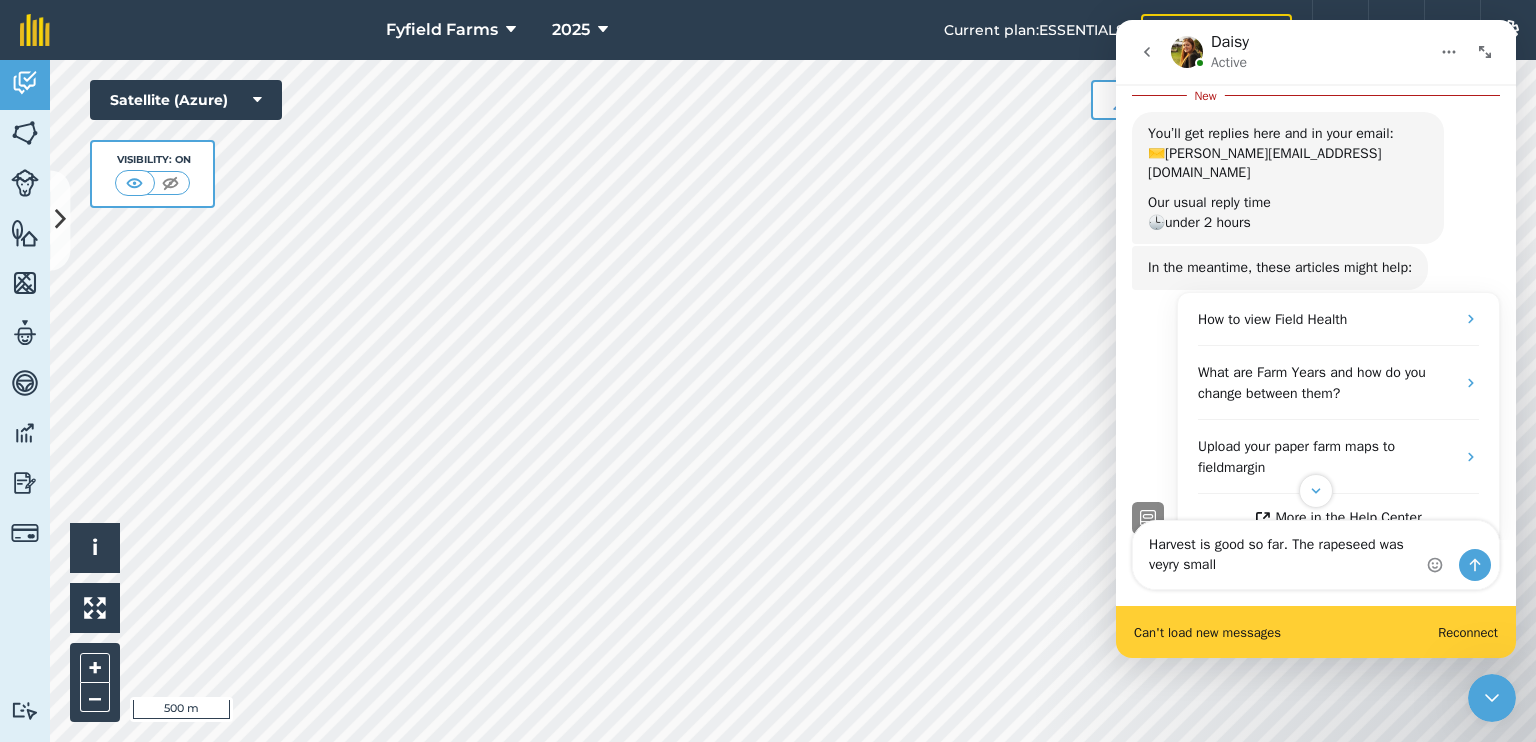 click on "Harvest is good so far. The rapeseed was veyry small" at bounding box center [1316, 555] 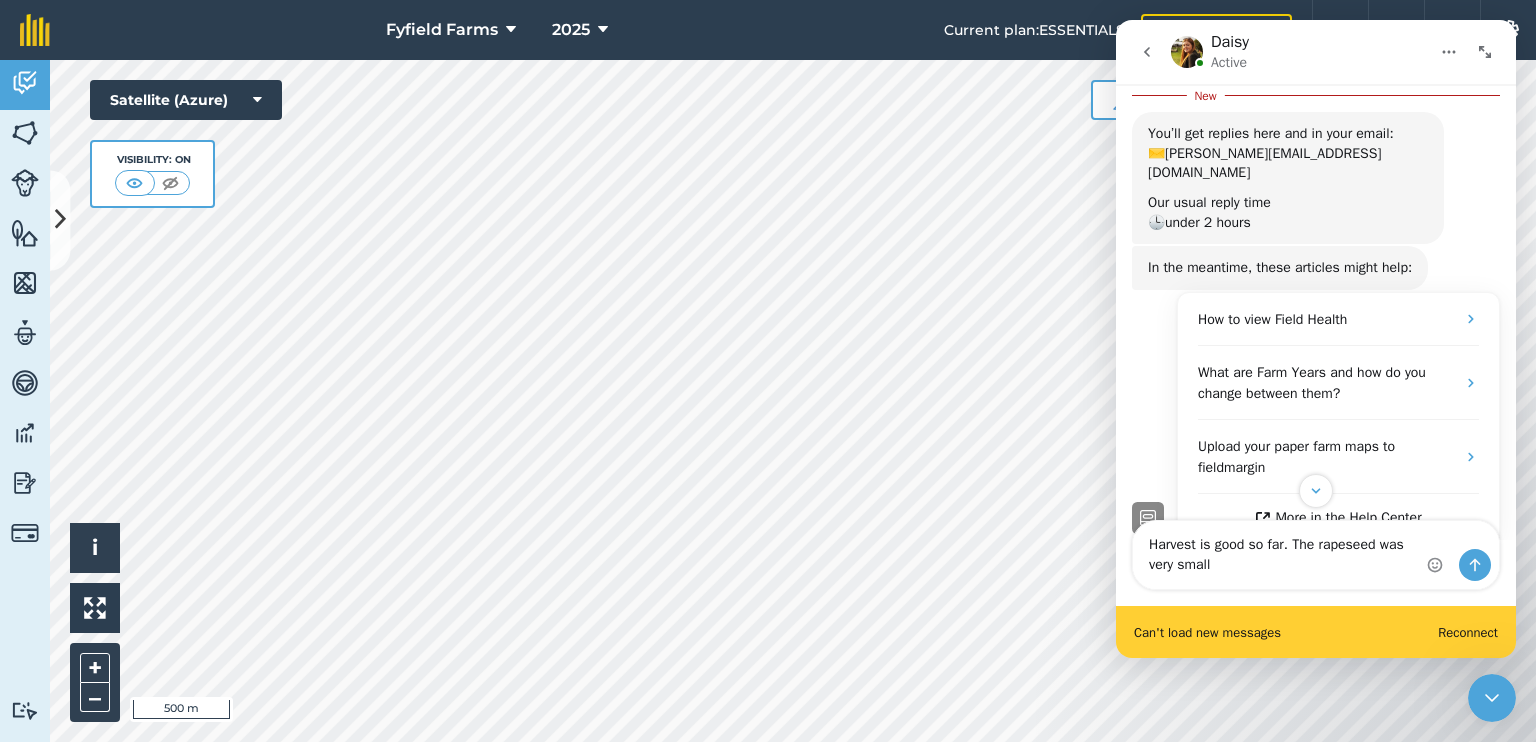 click on "Harvest is good so far. The rapeseed was very small" at bounding box center (1316, 555) 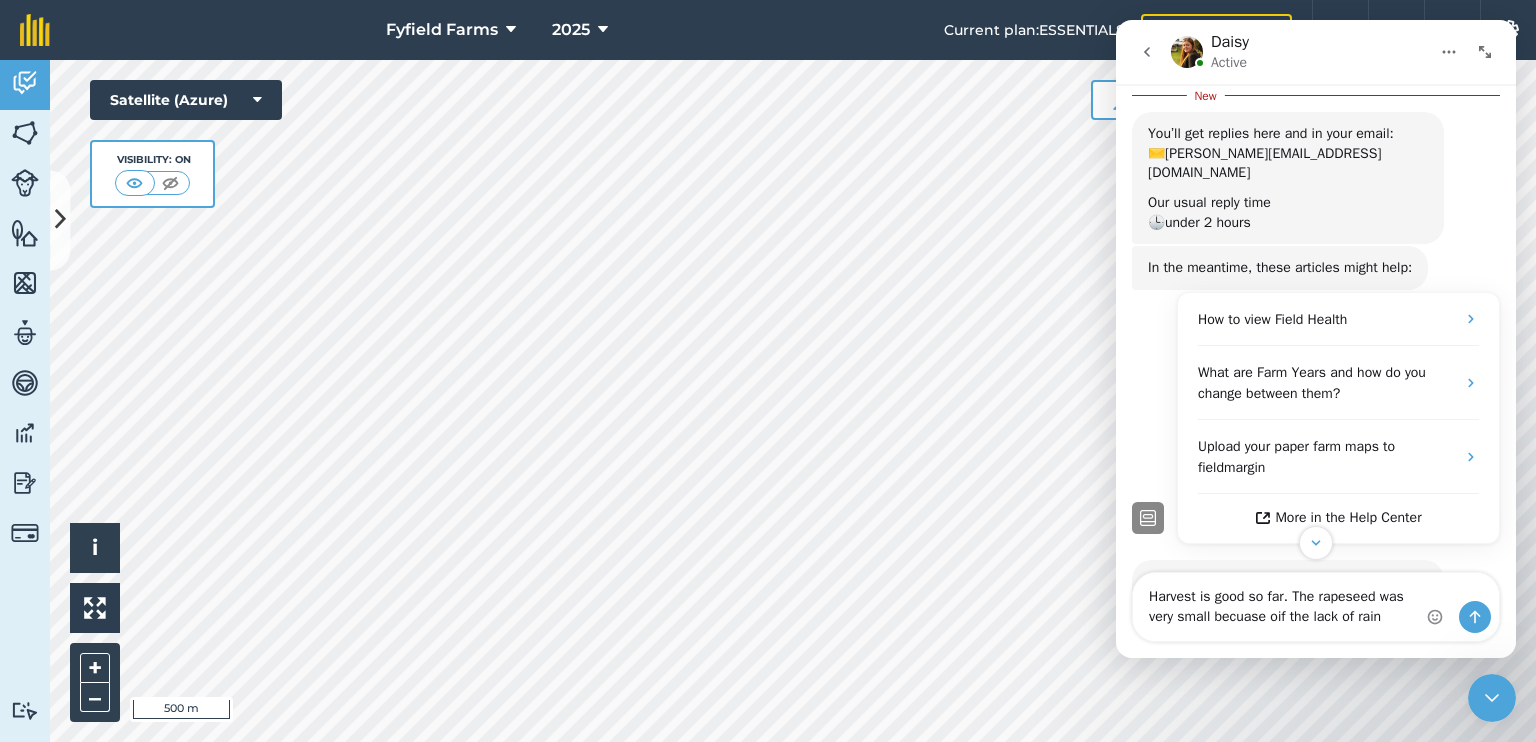 click on "Harvest is good so far. The rapeseed was very small becuase oif the lack of rain" at bounding box center [1316, 607] 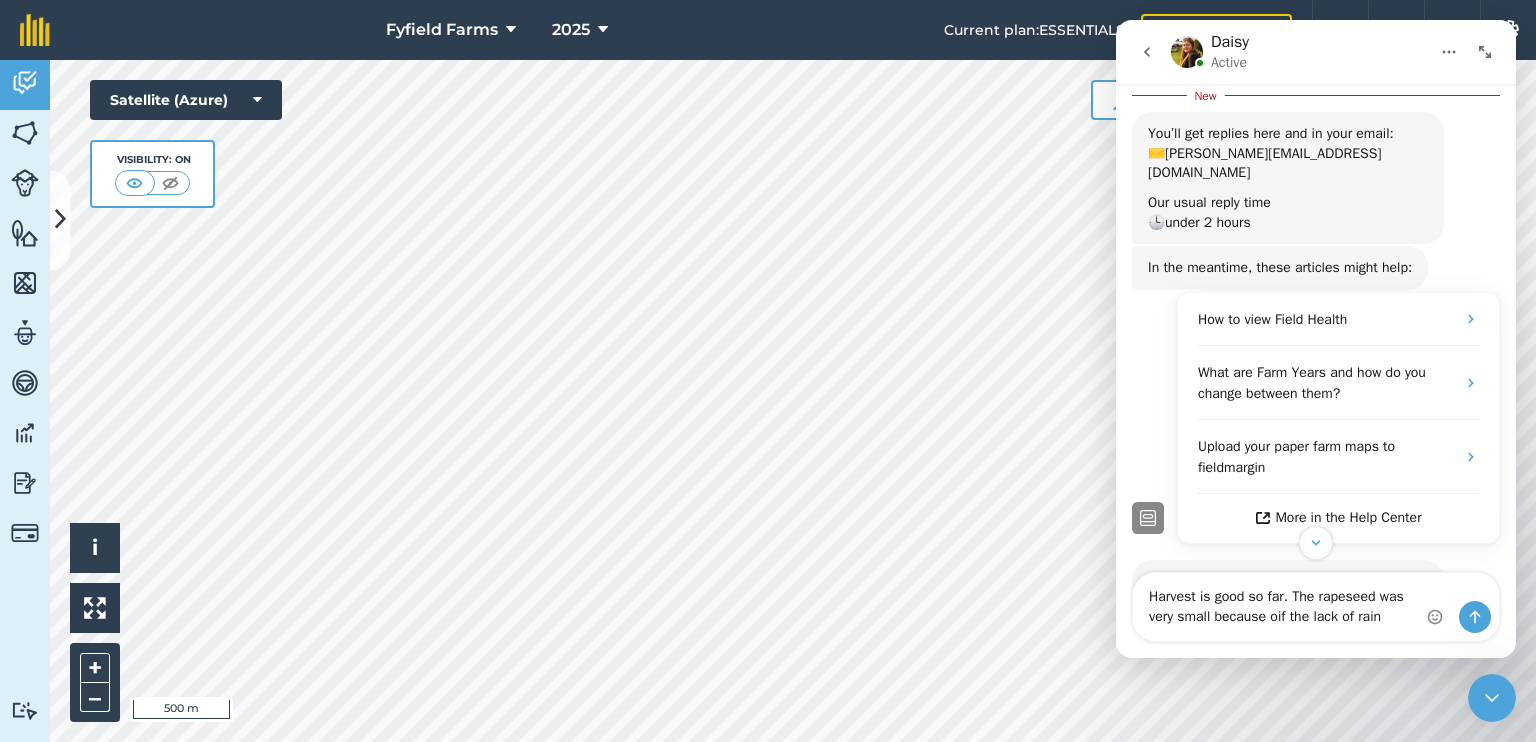 click on "Harvest is good so far. The rapeseed was very small because oif the lack of rain" at bounding box center (1316, 607) 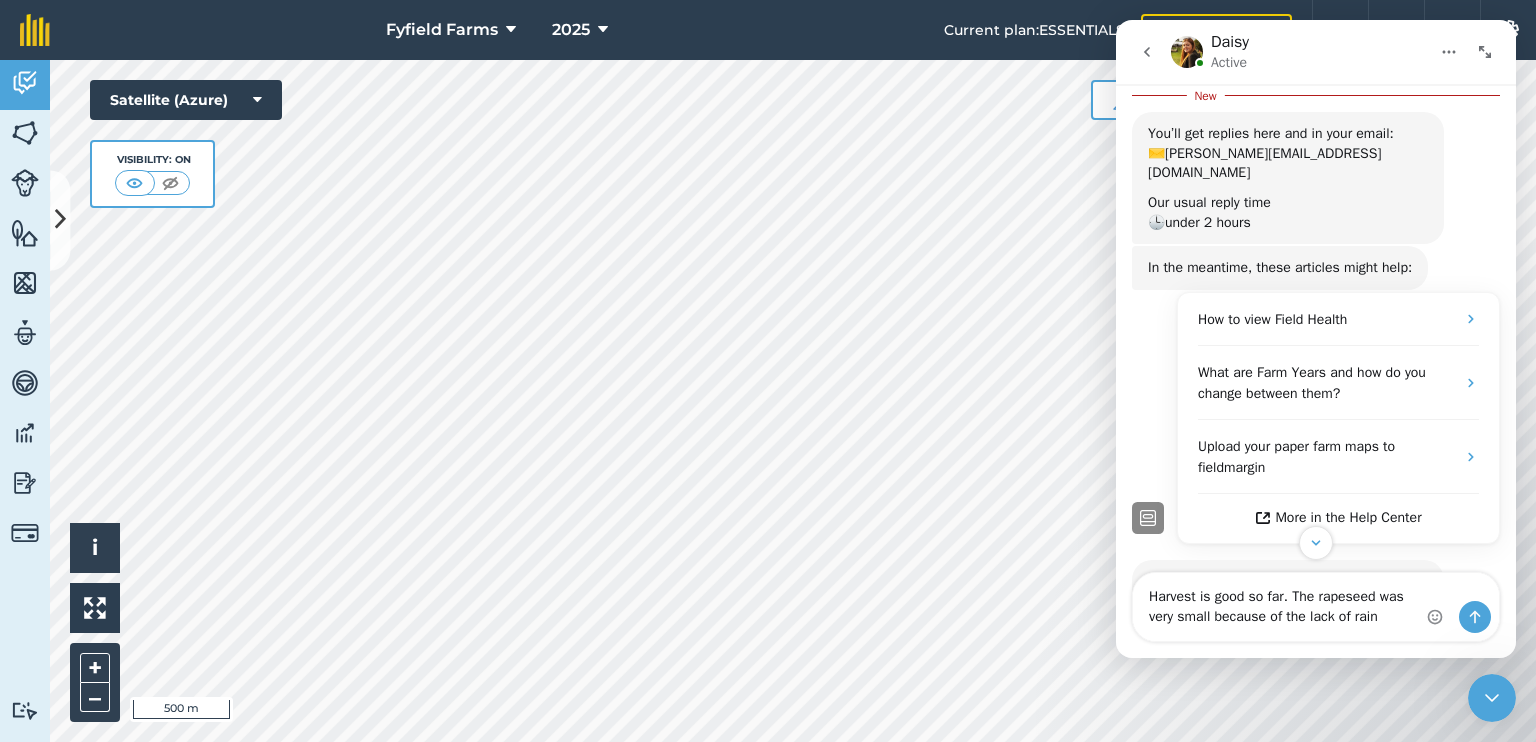 click on "Harvest is good so far. The rapeseed was very small because of the lack of rain" at bounding box center (1316, 607) 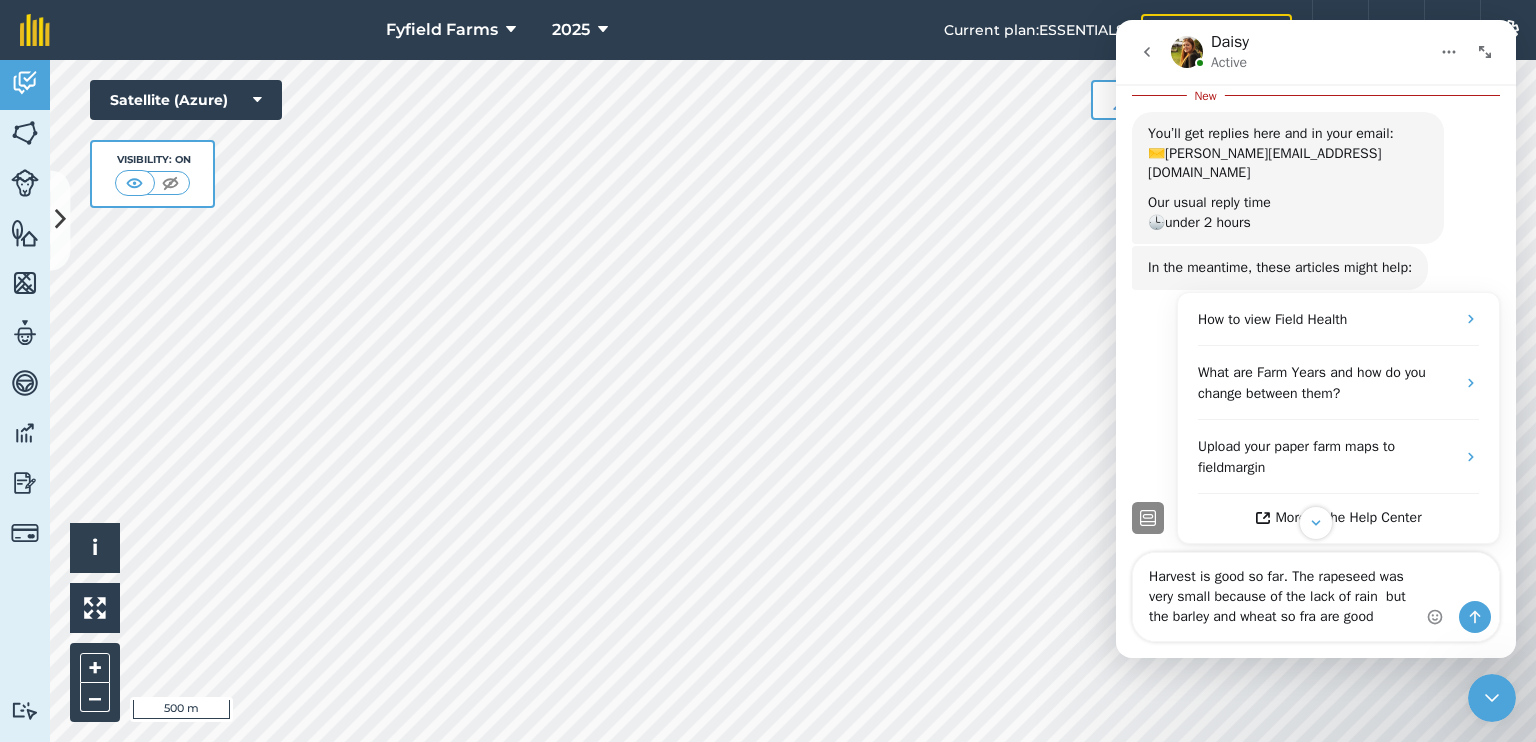 click on "Harvest is good so far. The rapeseed was very small because of the lack of rain  but the barley and wheat so fra are good" at bounding box center (1316, 597) 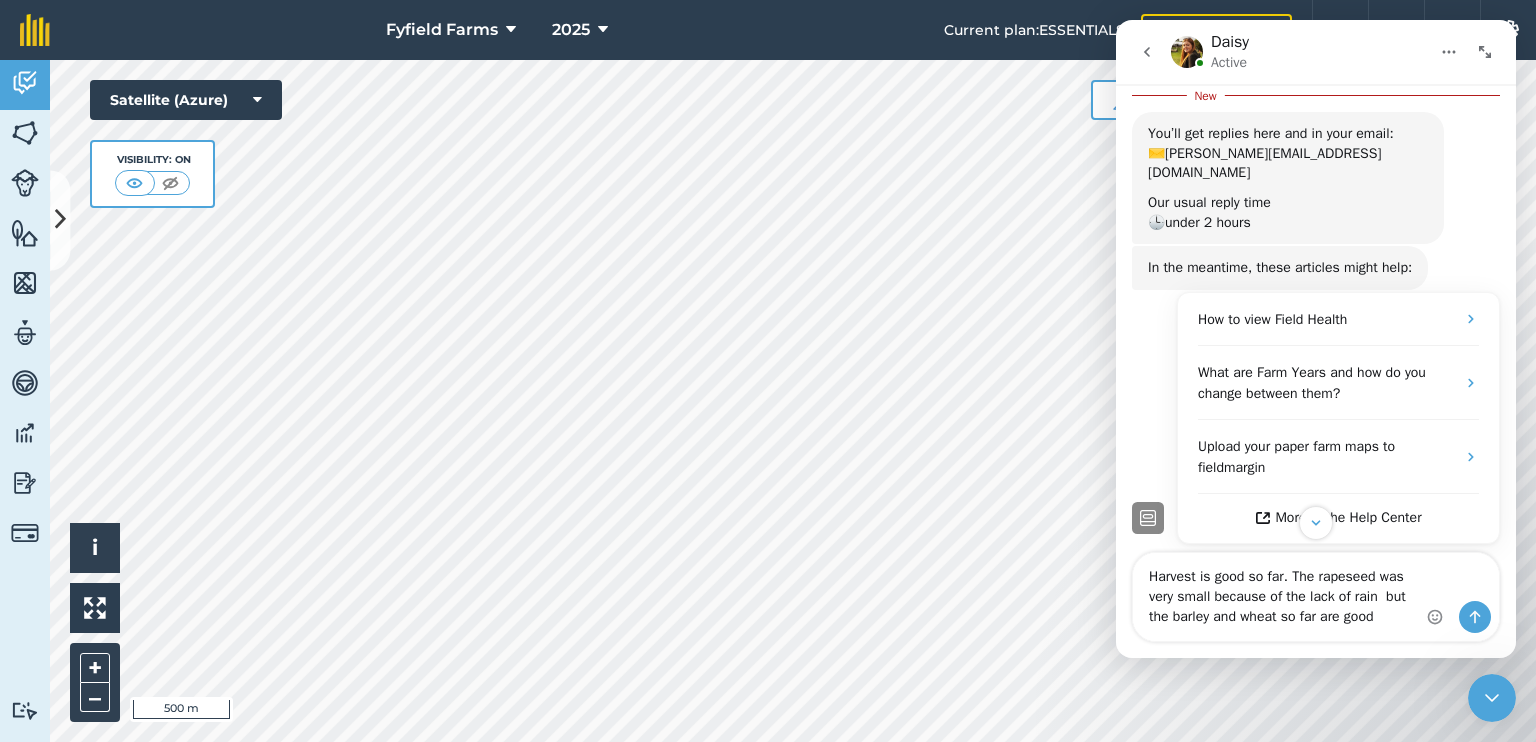 click on "Harvest is good so far. The rapeseed was very small because of the lack of rain  but the barley and wheat so far are good" at bounding box center [1316, 597] 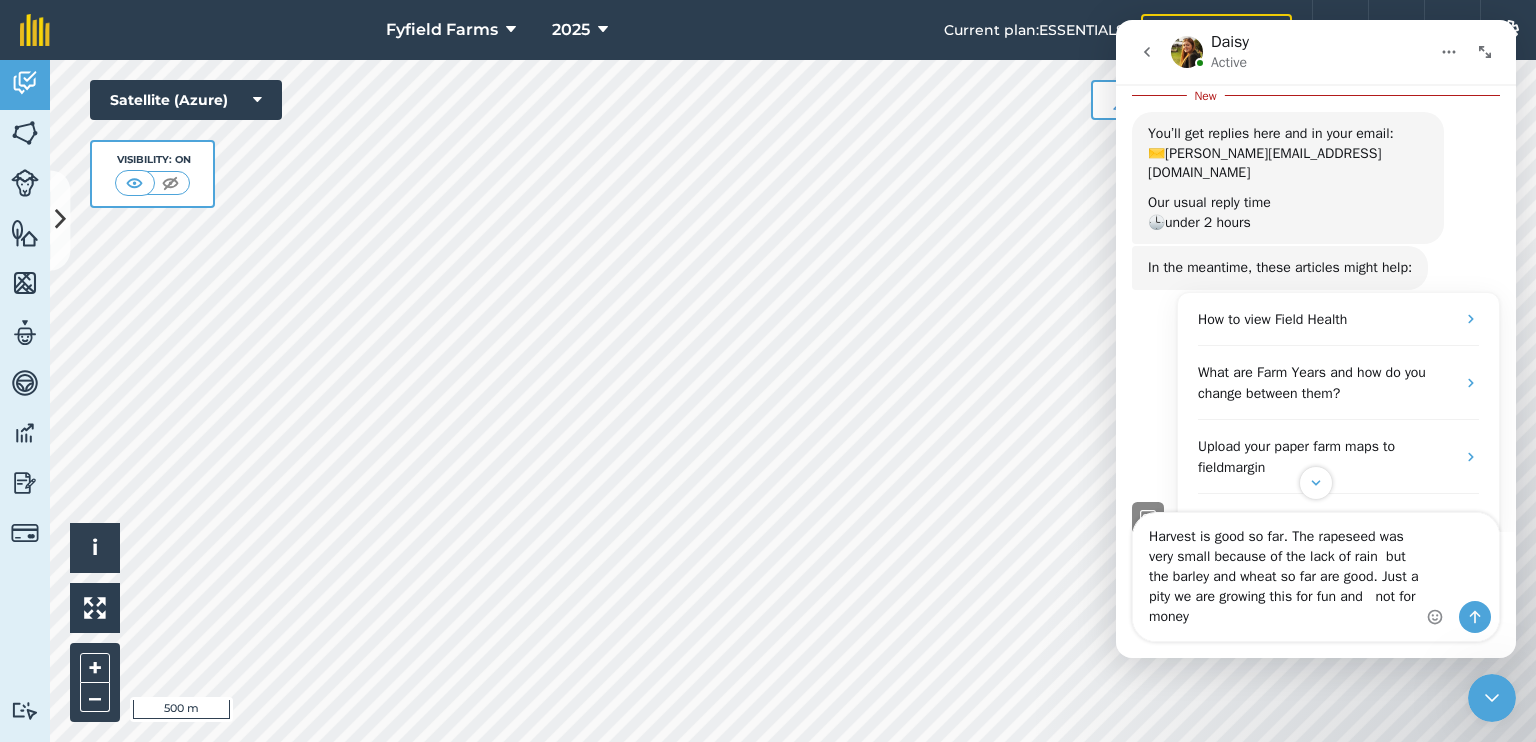 click on "Harvest is good so far. The rapeseed was very small because of the lack of rain  but the barley and wheat so far are good. Just a pity we are growing this for fun and   not for money" at bounding box center (1316, 577) 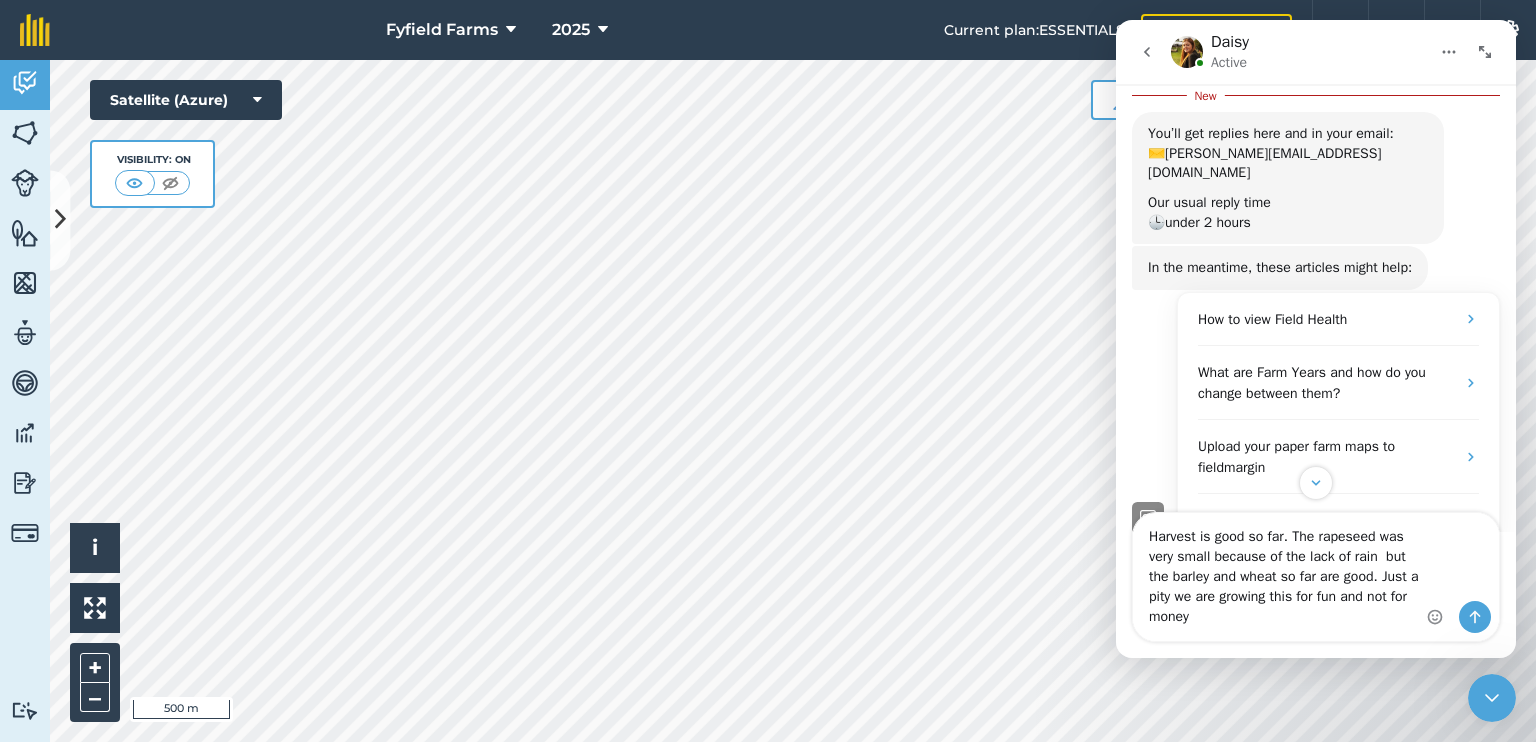 click on "Harvest is good so far. The rapeseed was very small because of the lack of rain  but the barley and wheat so far are good. Just a pity we are growing this for fun and not for money" at bounding box center [1316, 577] 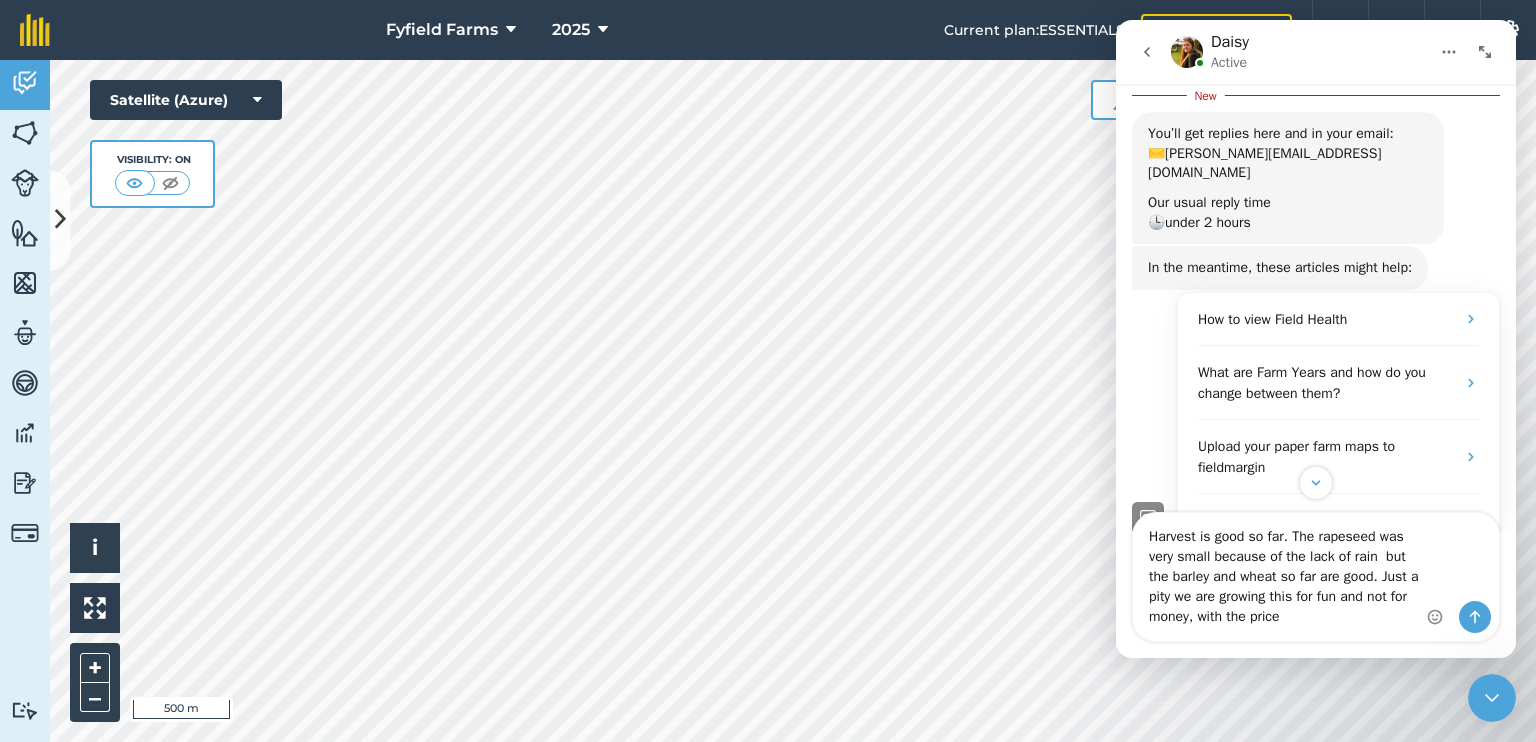 click on "Harvest is good so far. The rapeseed was very small because of the lack of rain  but the barley and wheat so far are good. Just a pity we are growing this for fun and not for money, with the price" at bounding box center [1316, 577] 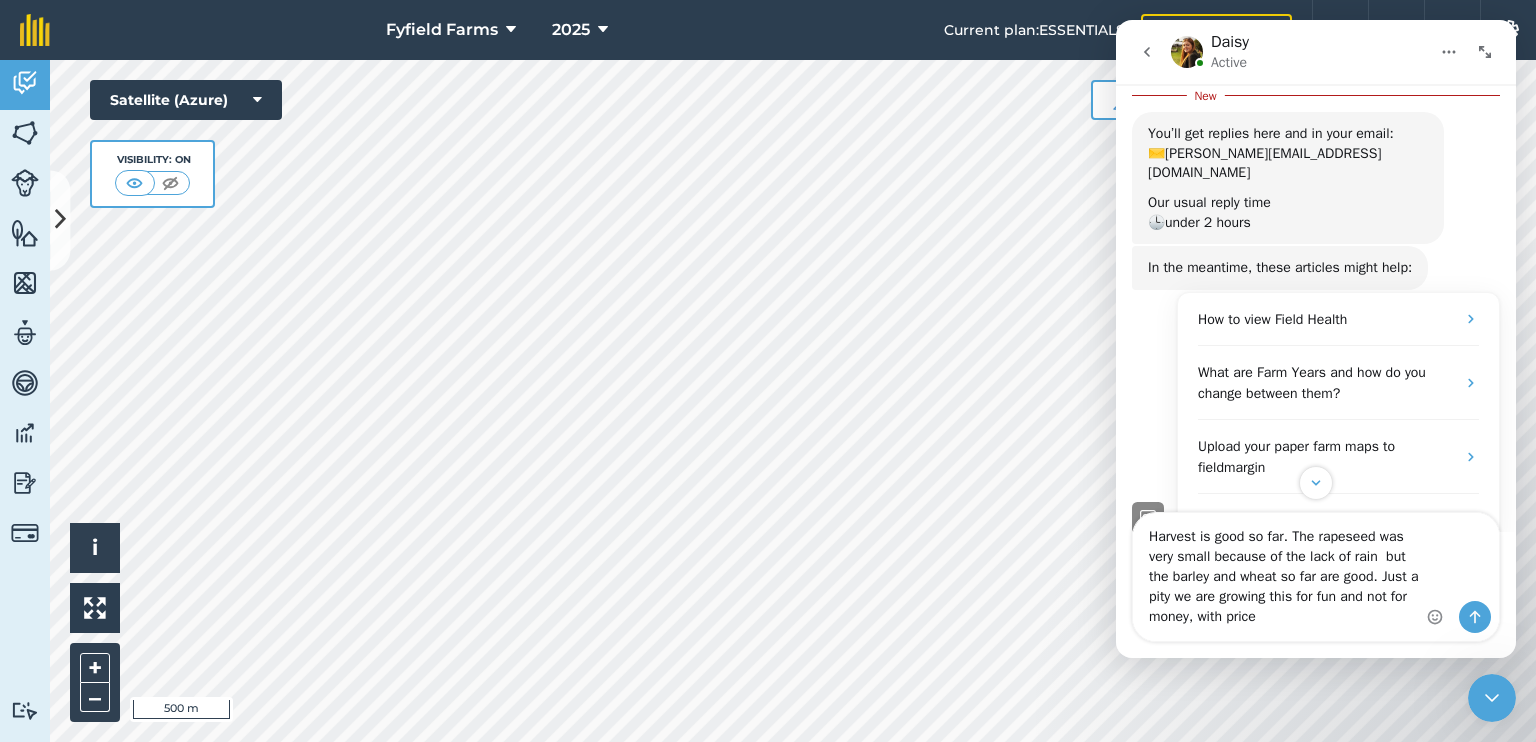 click on "Harvest is good so far. The rapeseed was very small because of the lack of rain  but the barley and wheat so far are good. Just a pity we are growing this for fun and not for money, with price" at bounding box center (1316, 577) 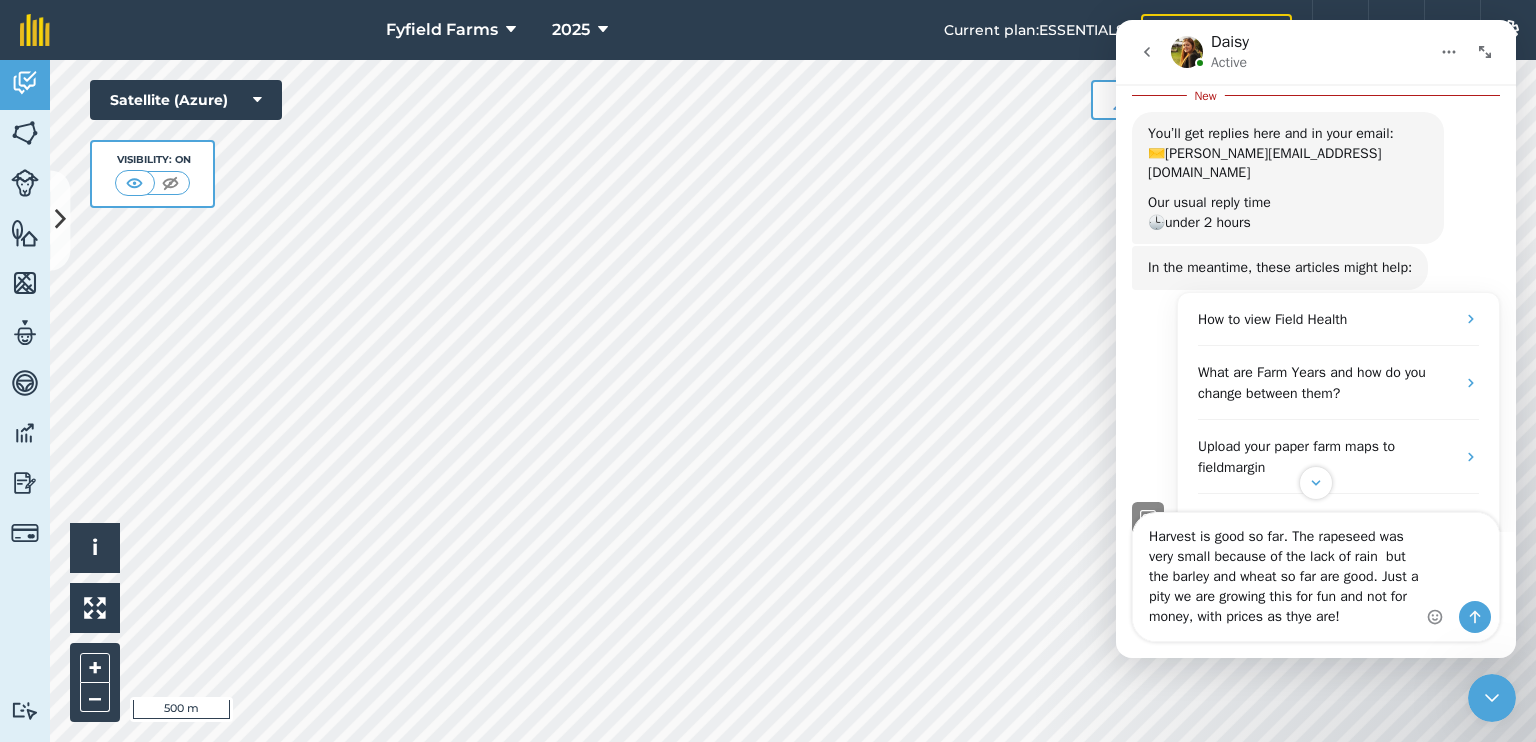drag, startPoint x: 1298, startPoint y: 617, endPoint x: 1312, endPoint y: 617, distance: 14 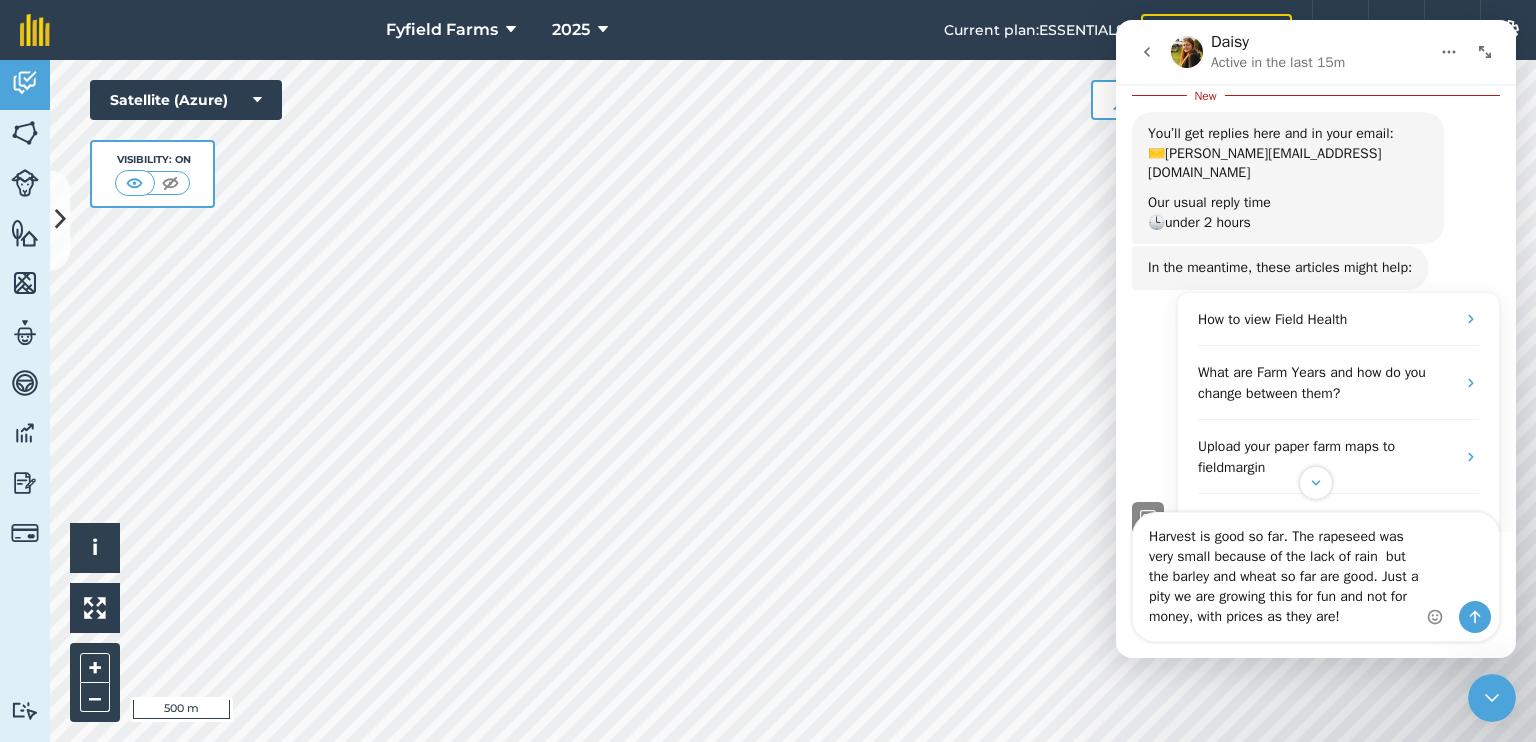type on "Harvest is good so far. The rapeseed was very small because of the lack of rain  but the barley and wheat so far are good. Just a pity we are growing this for fun and not for money, with prices as they are!" 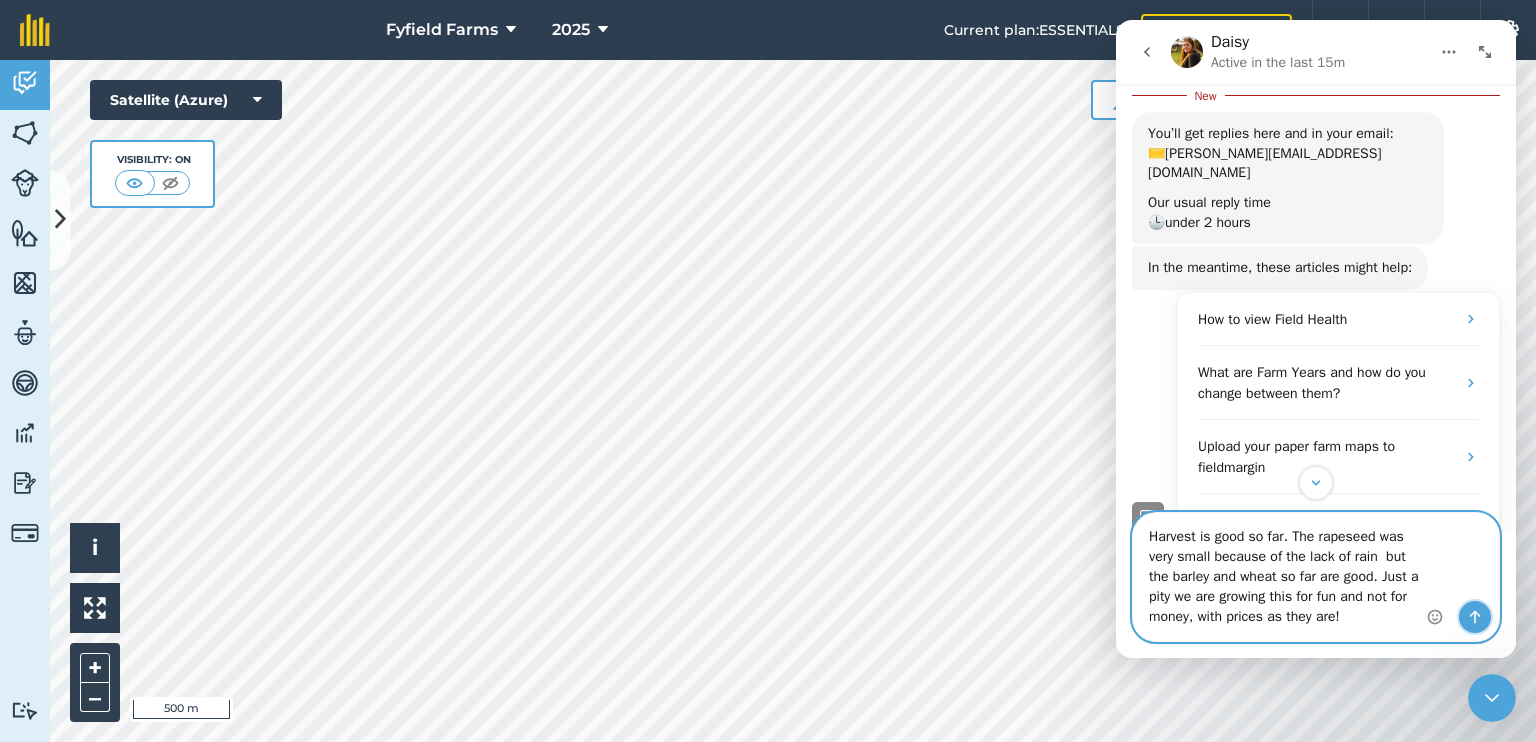 click 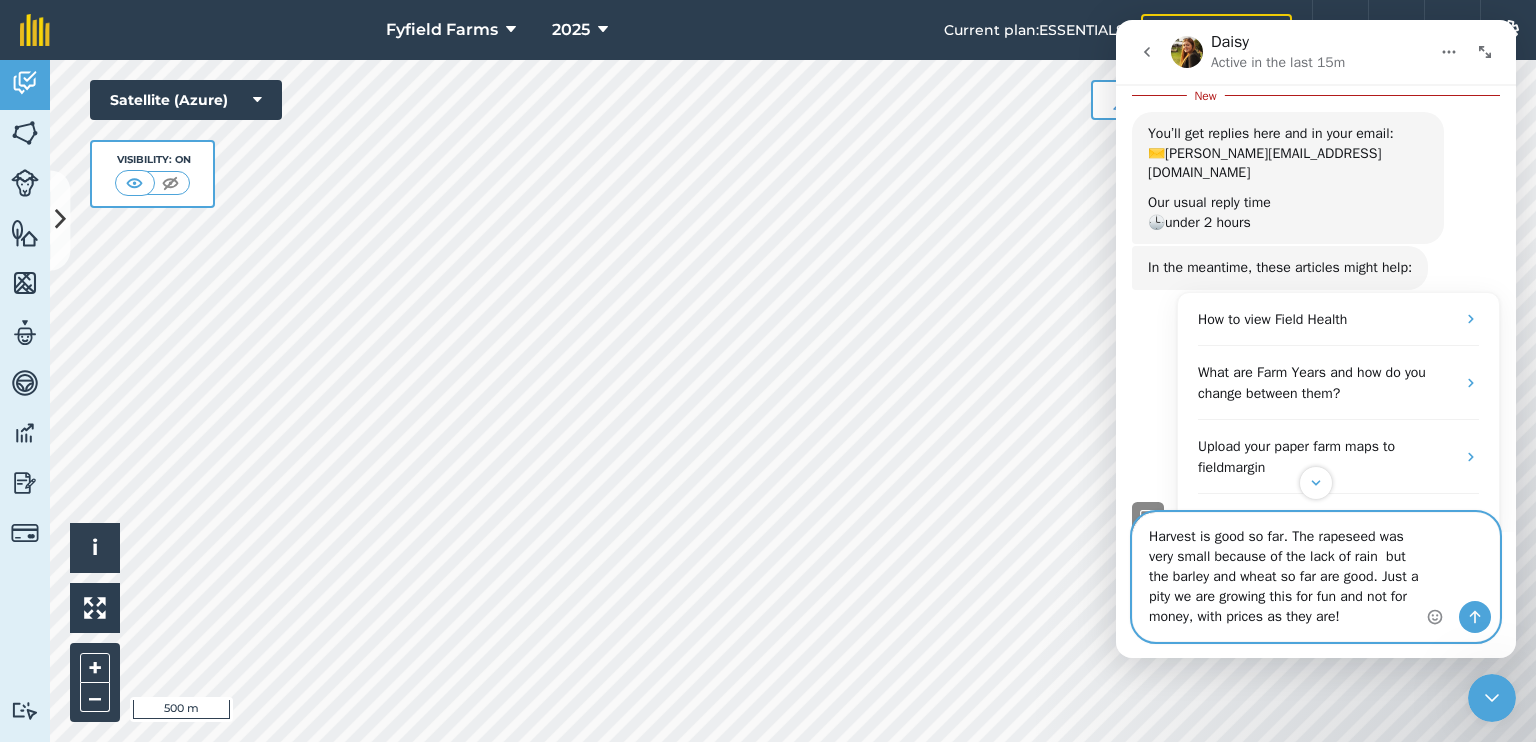 type 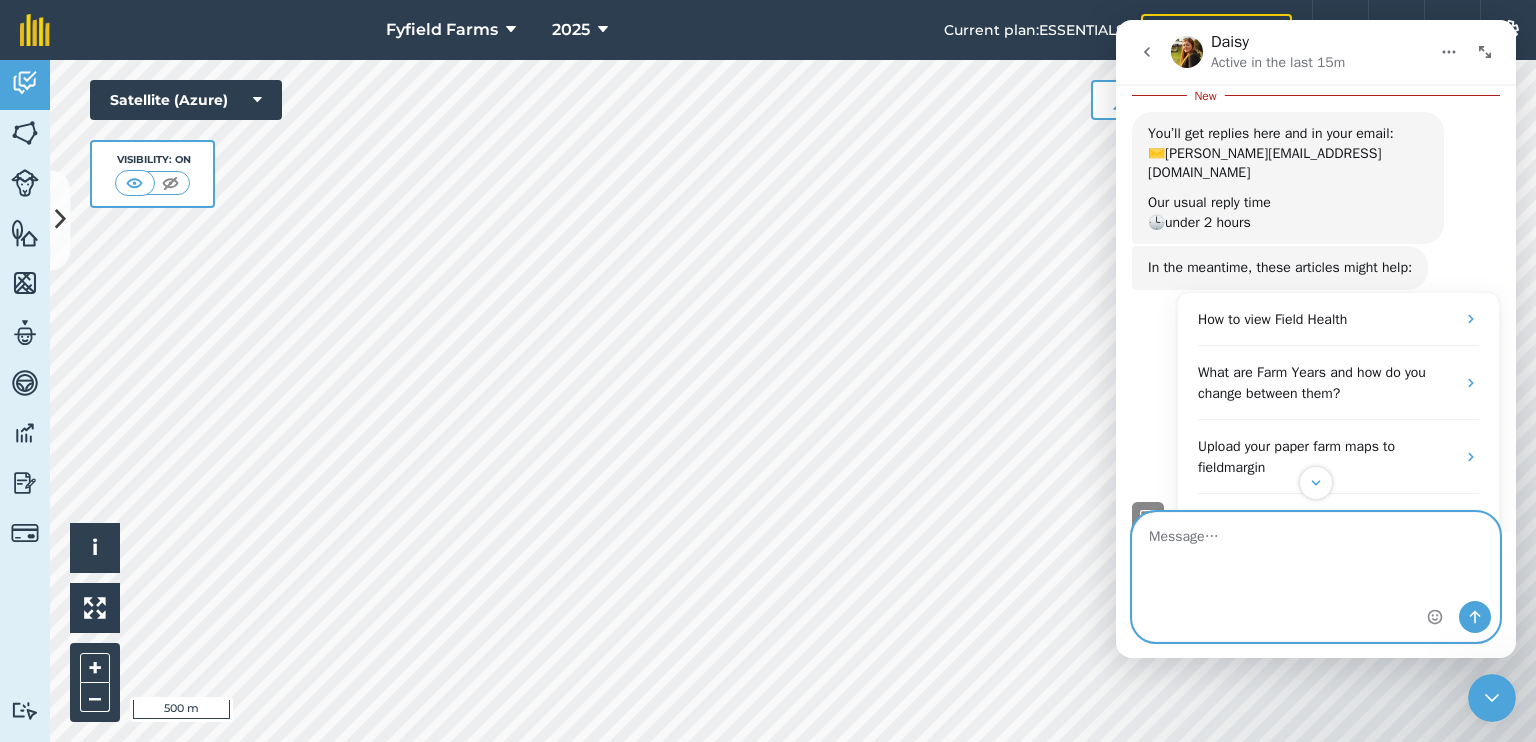 scroll, scrollTop: 2, scrollLeft: 0, axis: vertical 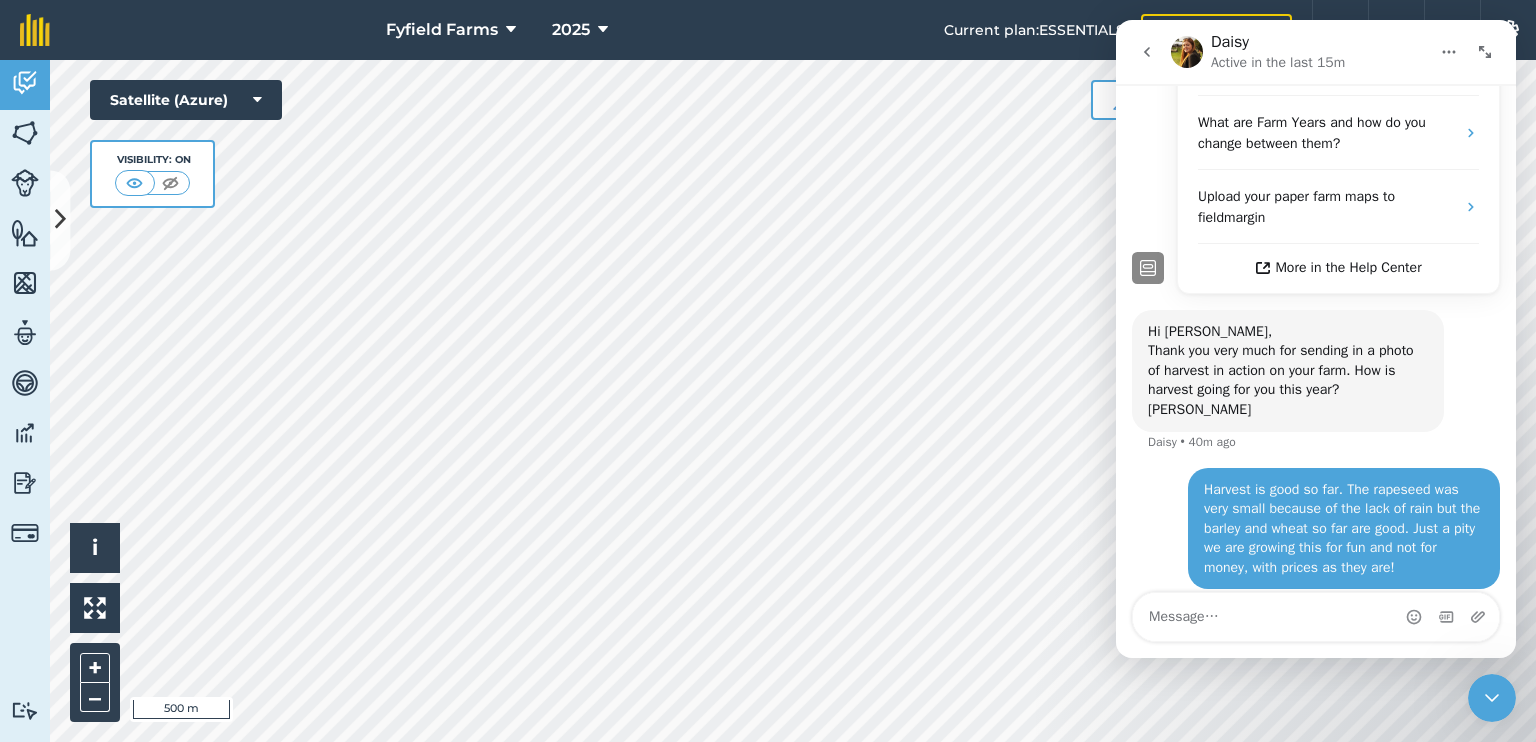 click 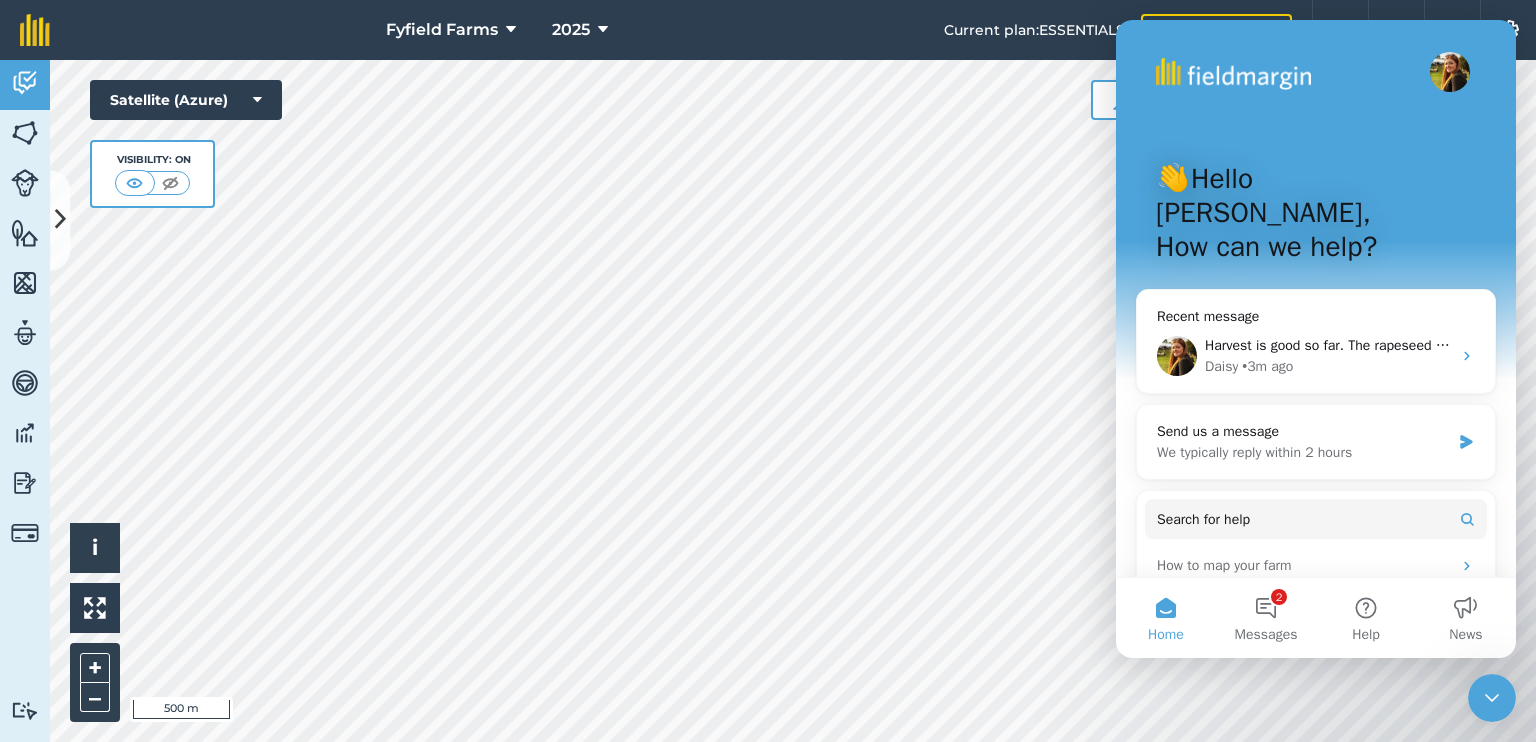 click 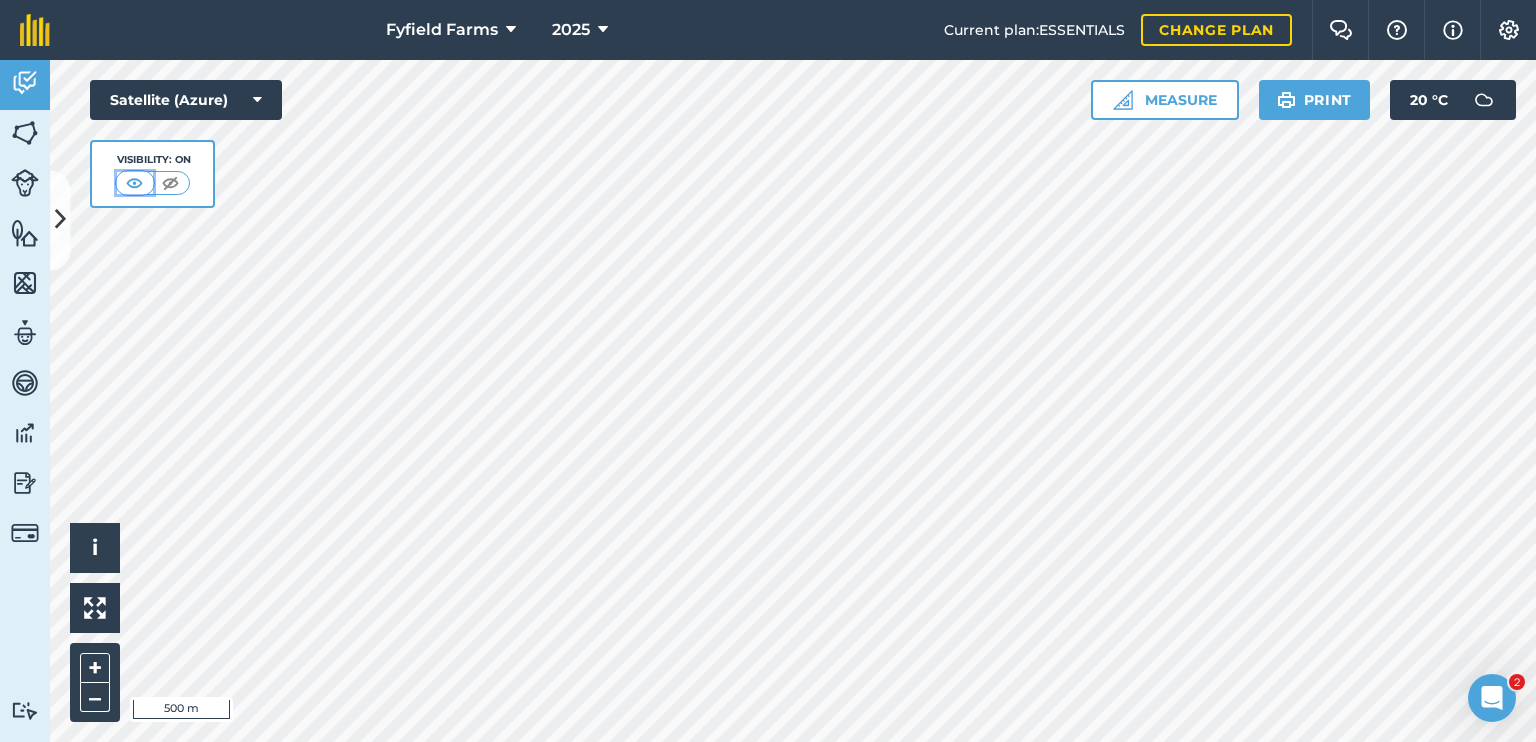 click at bounding box center [134, 183] 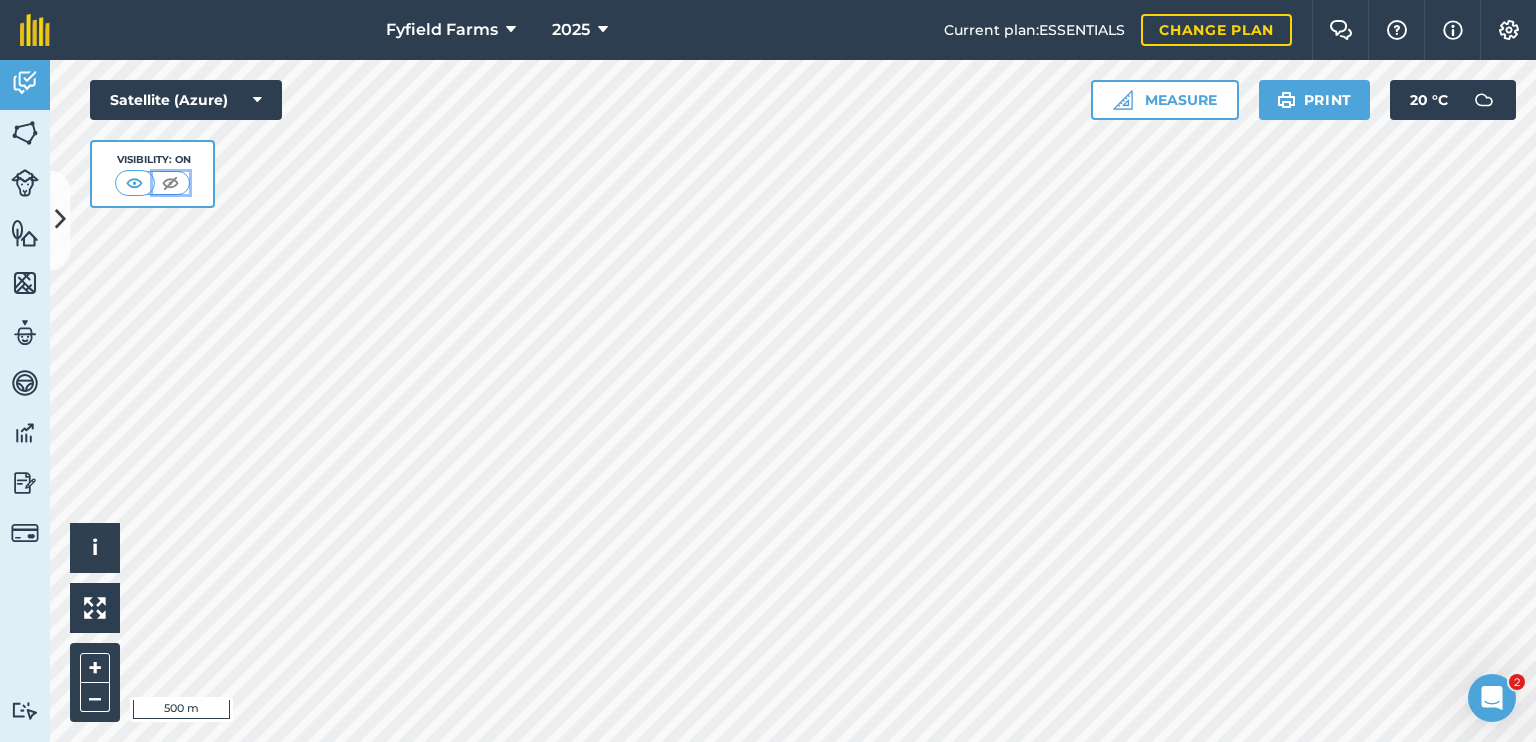 click at bounding box center (170, 183) 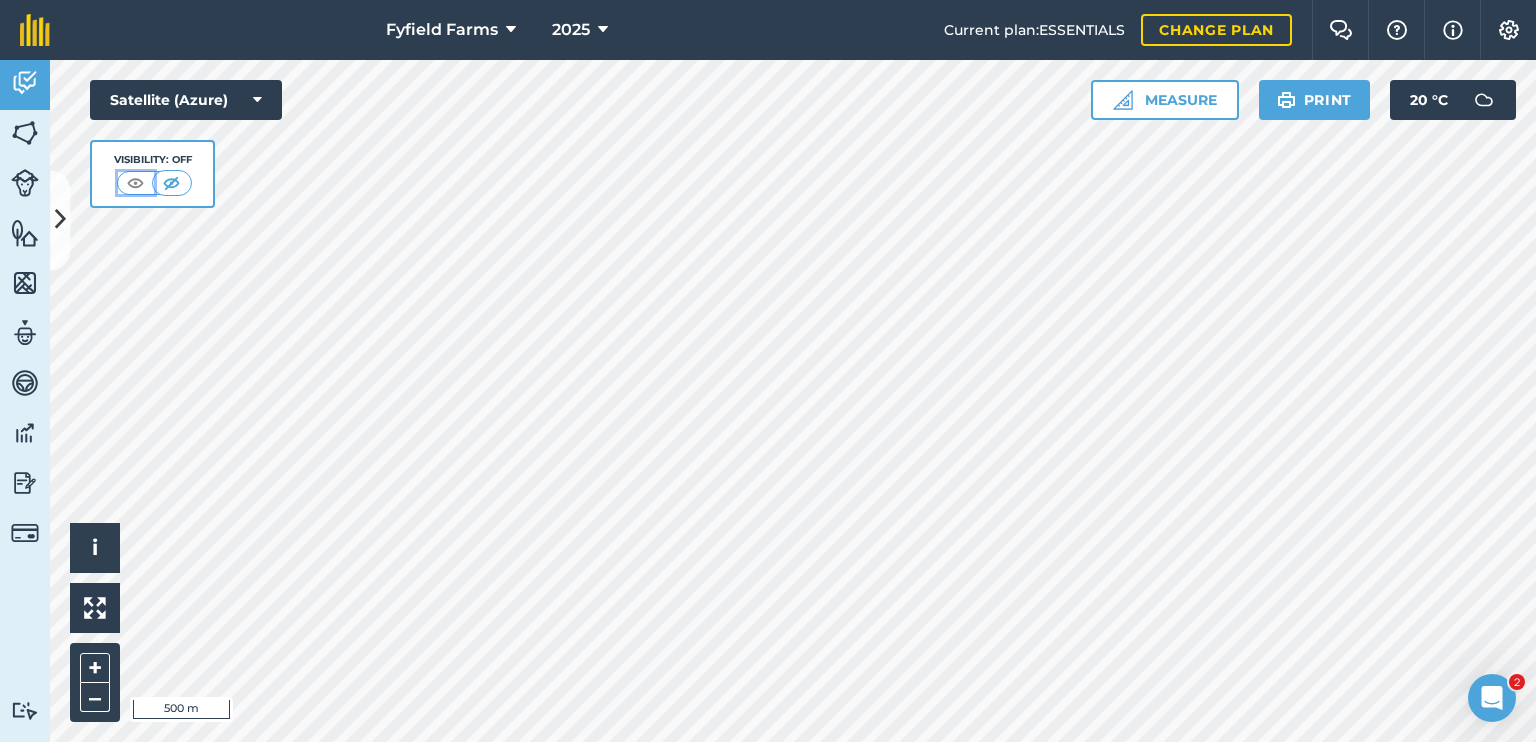 click at bounding box center [135, 183] 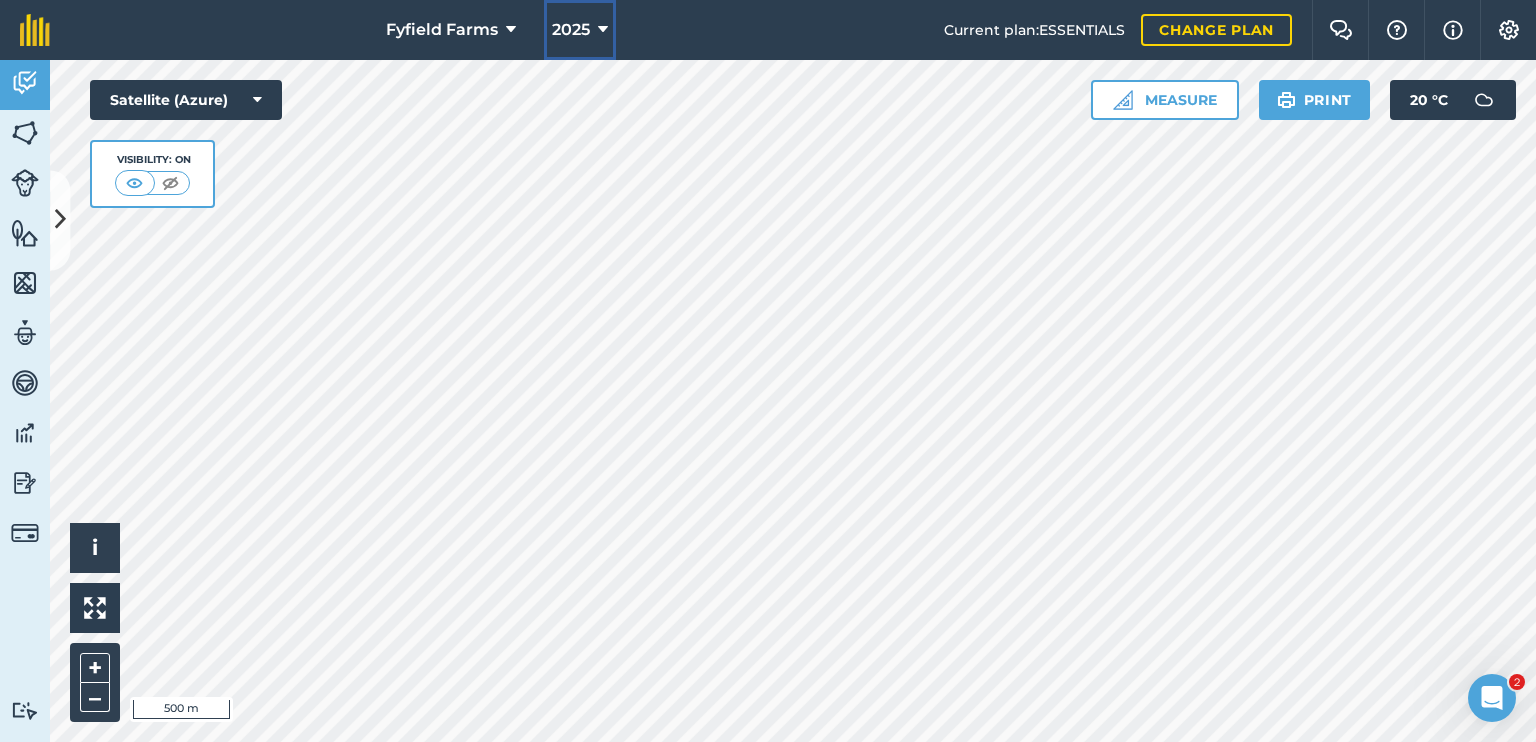 click at bounding box center [603, 30] 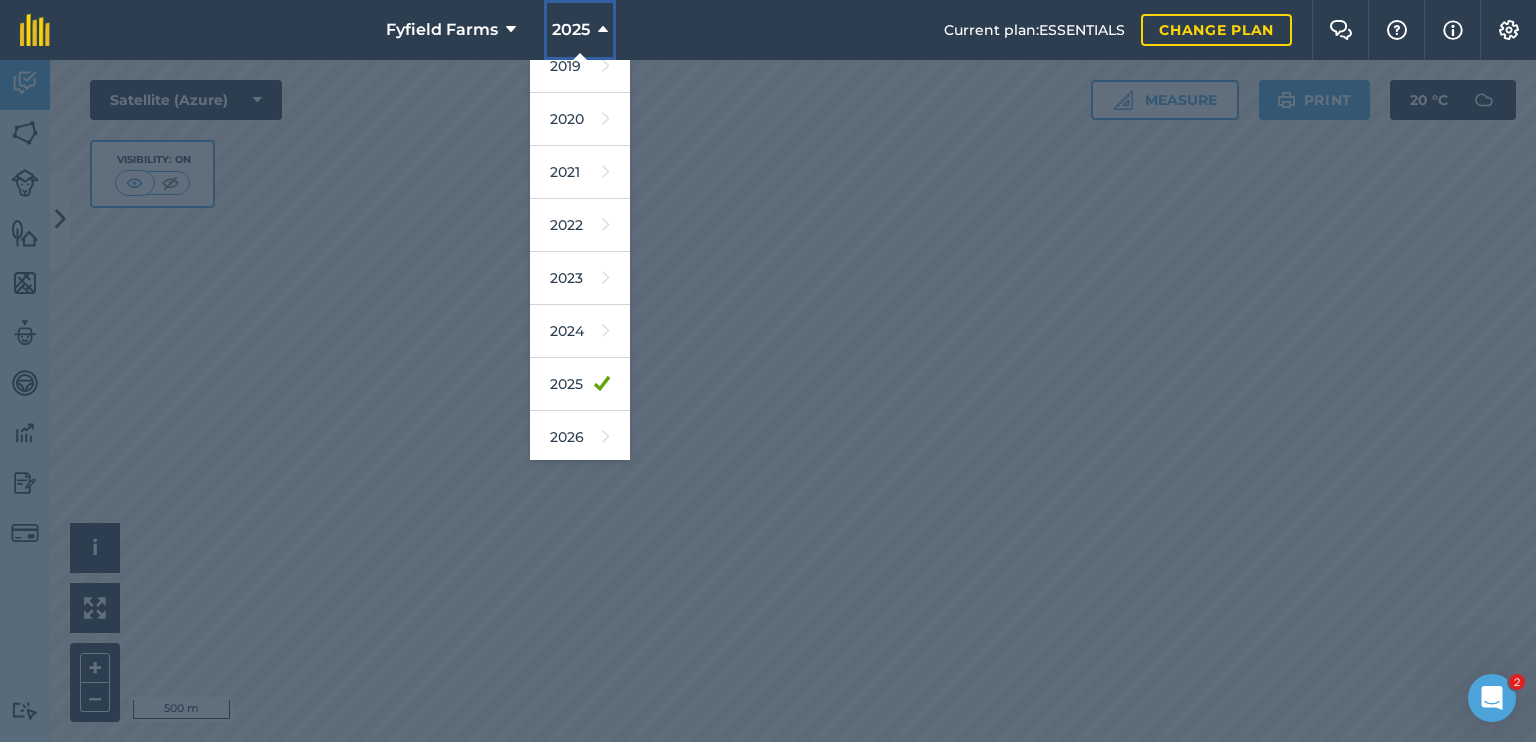 scroll, scrollTop: 132, scrollLeft: 0, axis: vertical 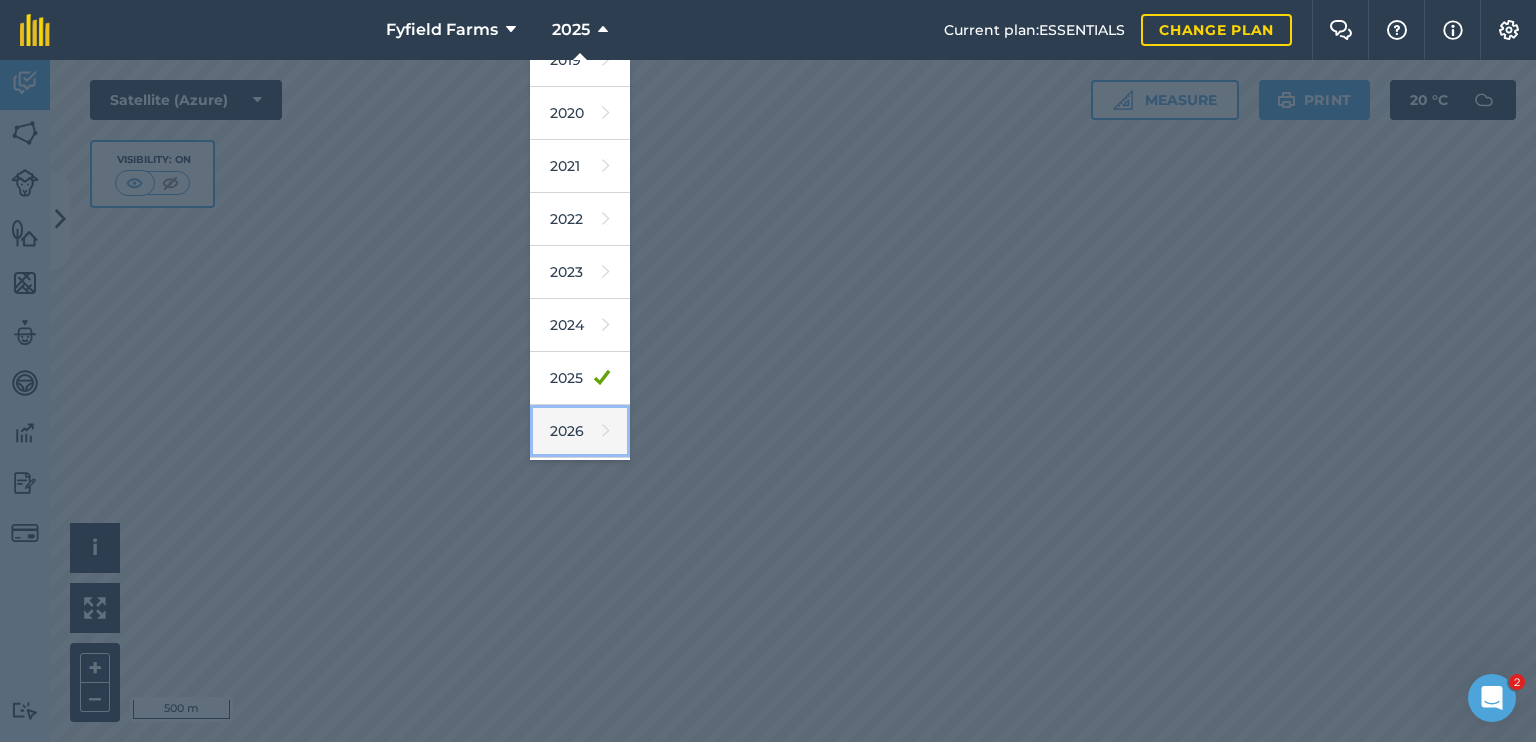 click at bounding box center [606, 431] 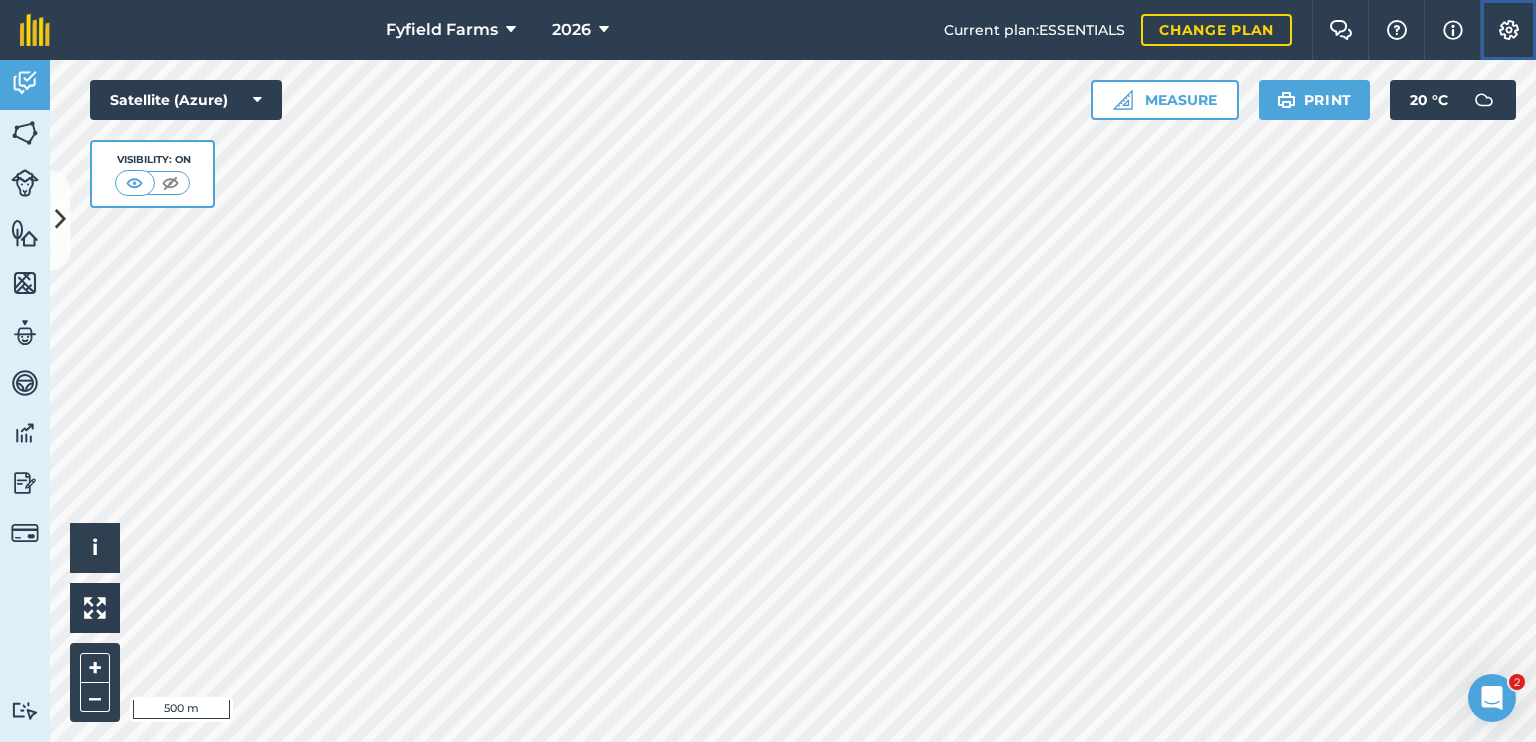click at bounding box center (1509, 30) 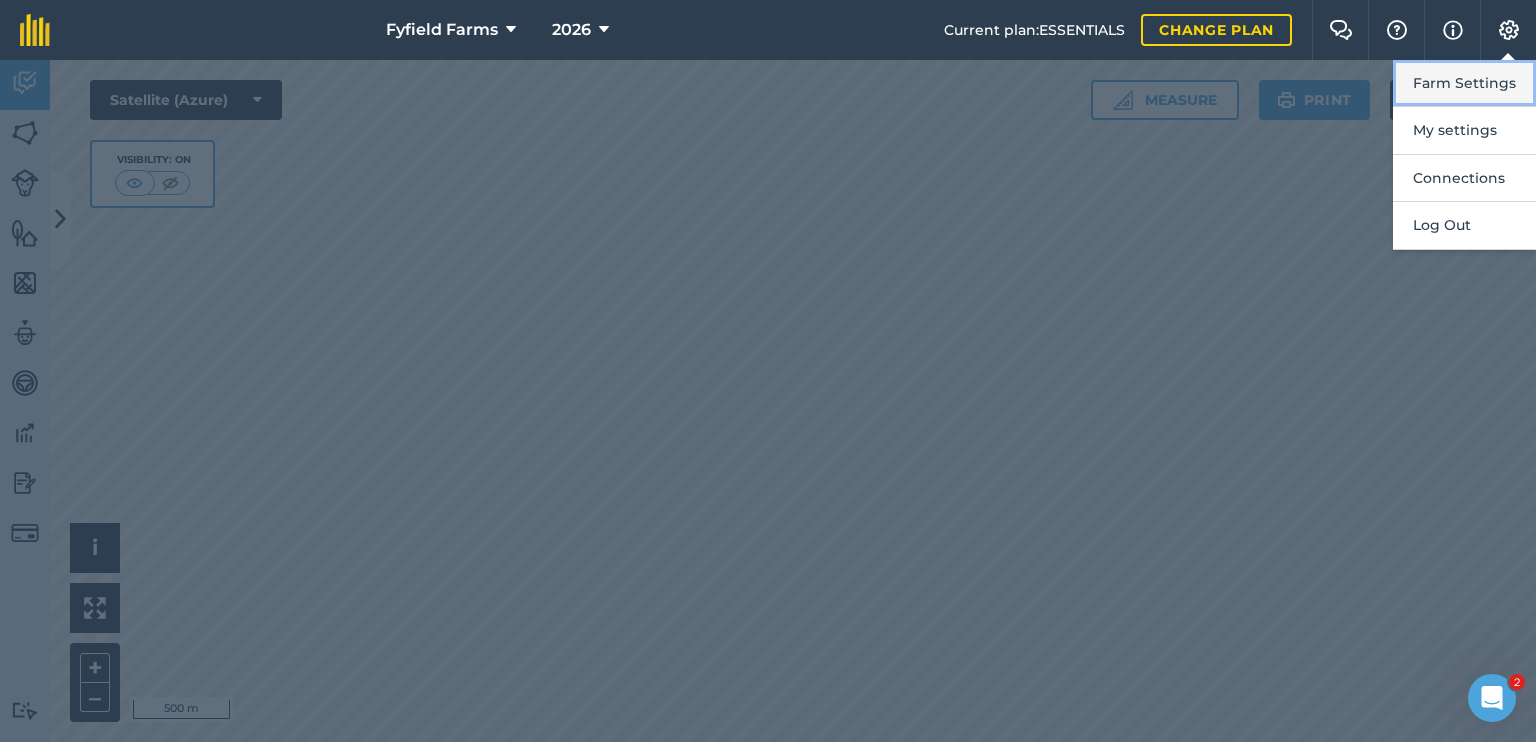 click on "Farm Settings" at bounding box center [1464, 83] 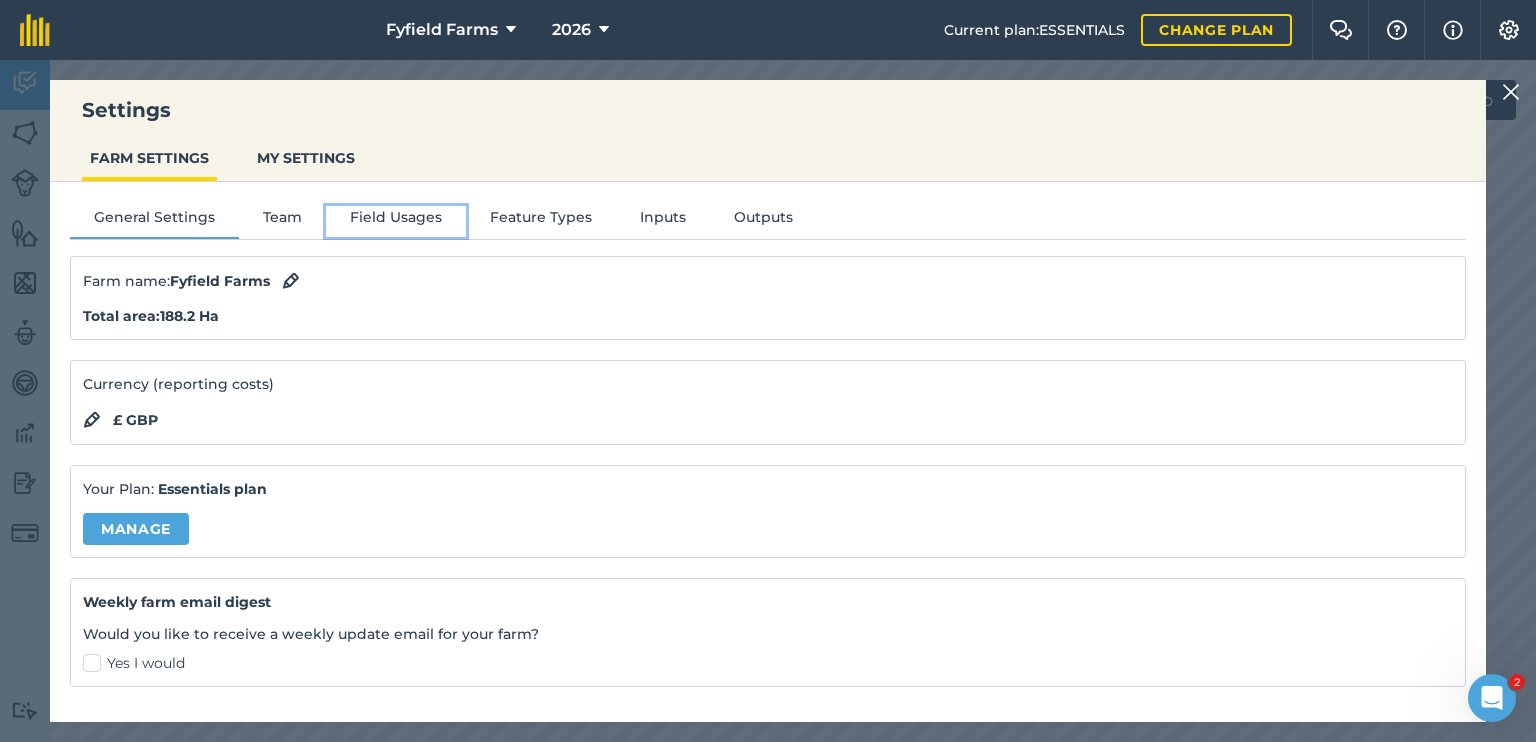 click on "Field Usages" at bounding box center [396, 221] 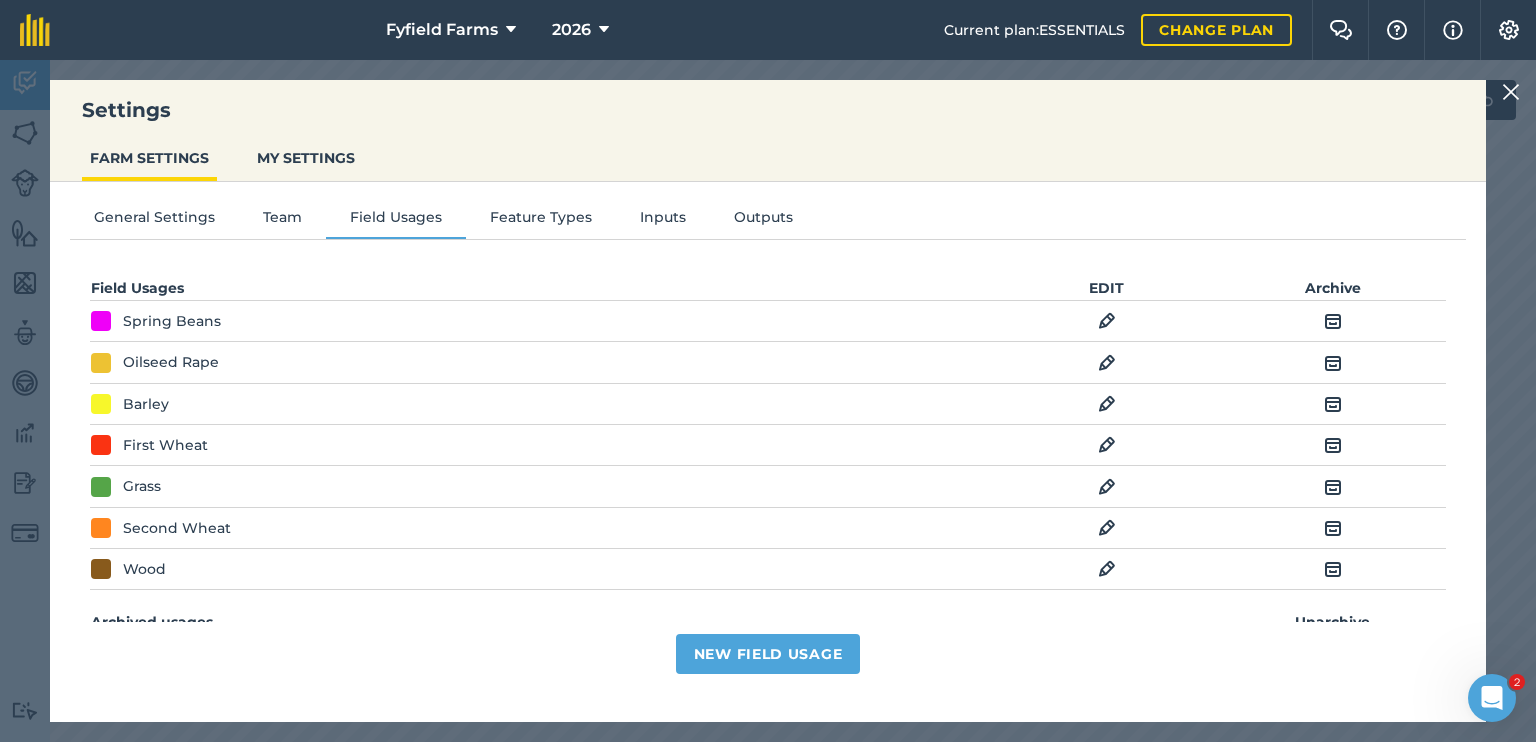 click at bounding box center [1107, 363] 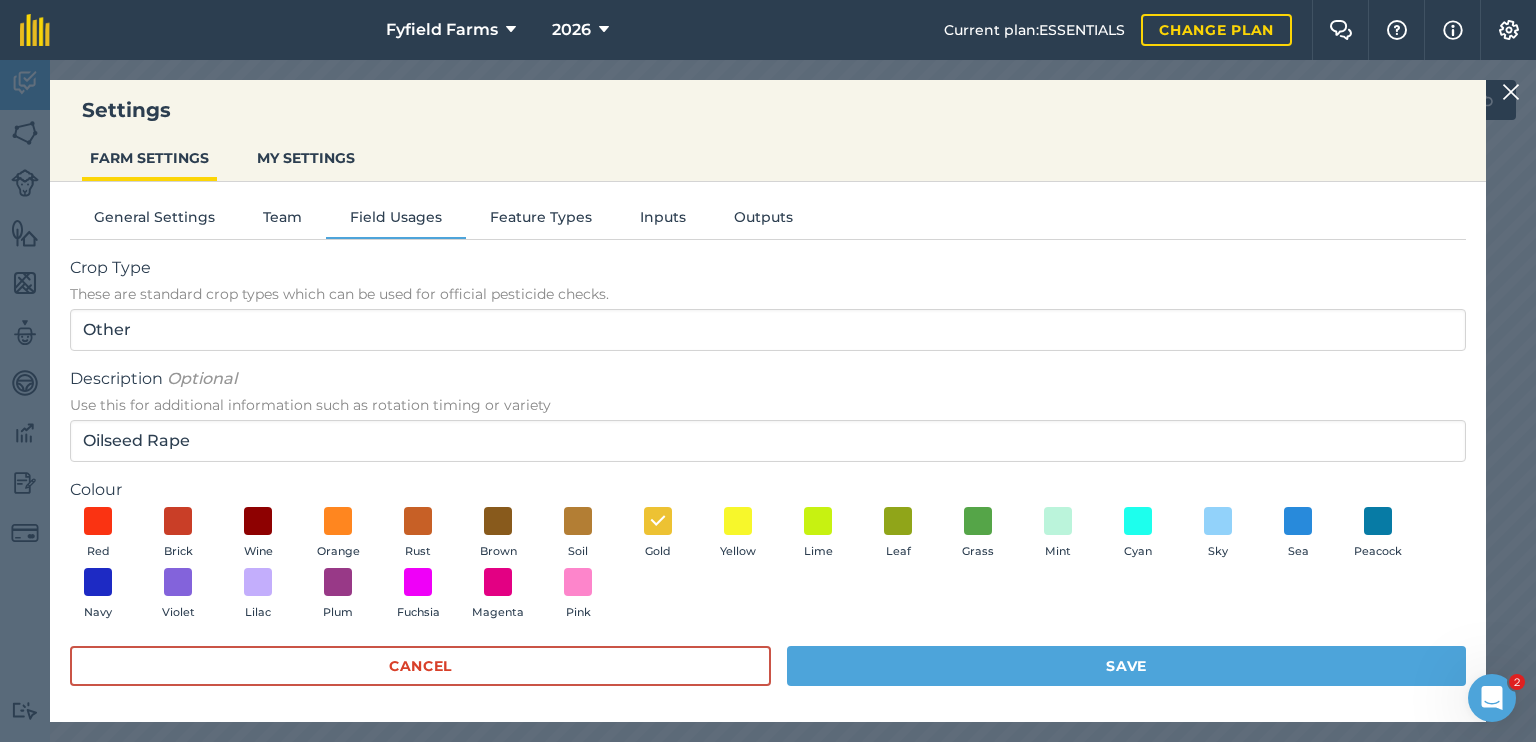 click at bounding box center [1511, 92] 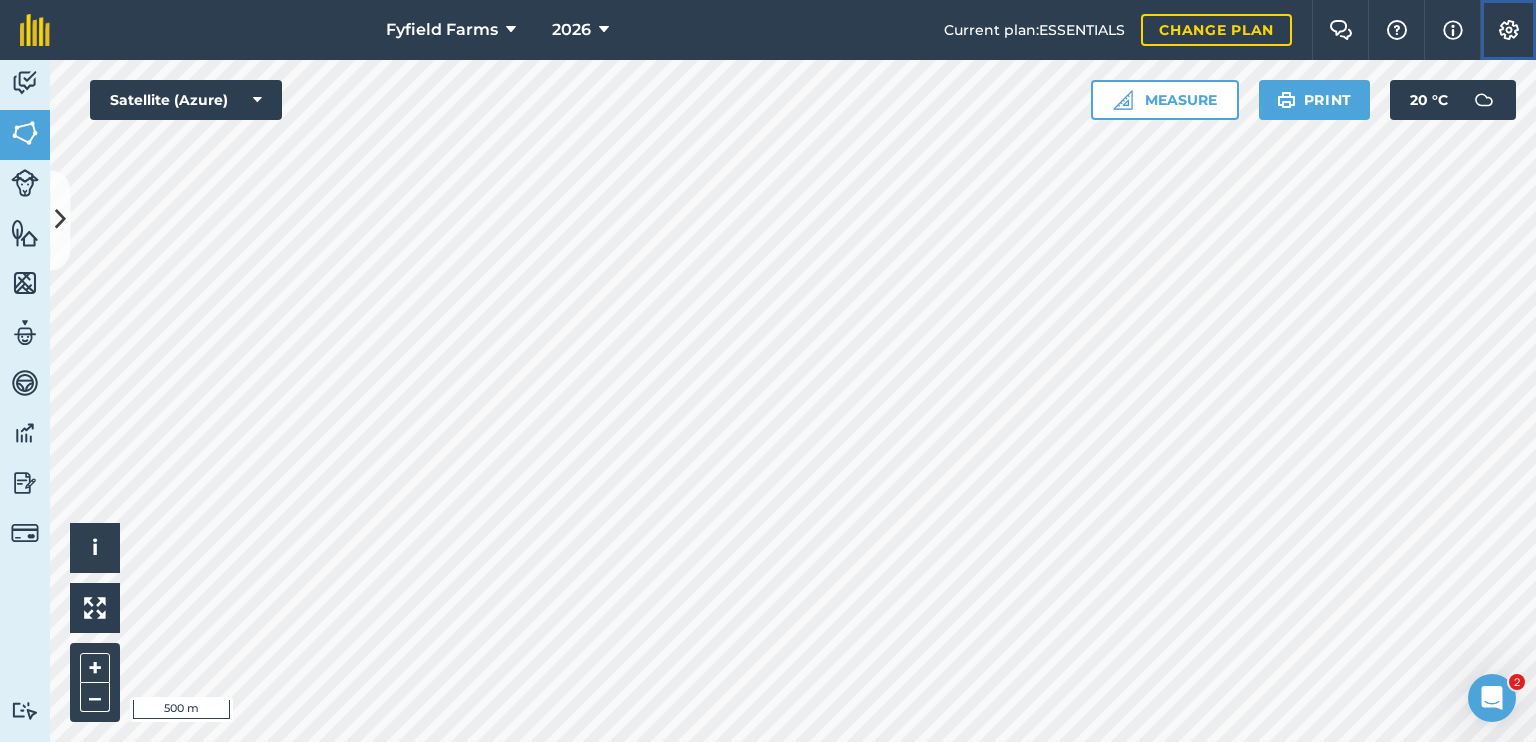 click at bounding box center (1509, 30) 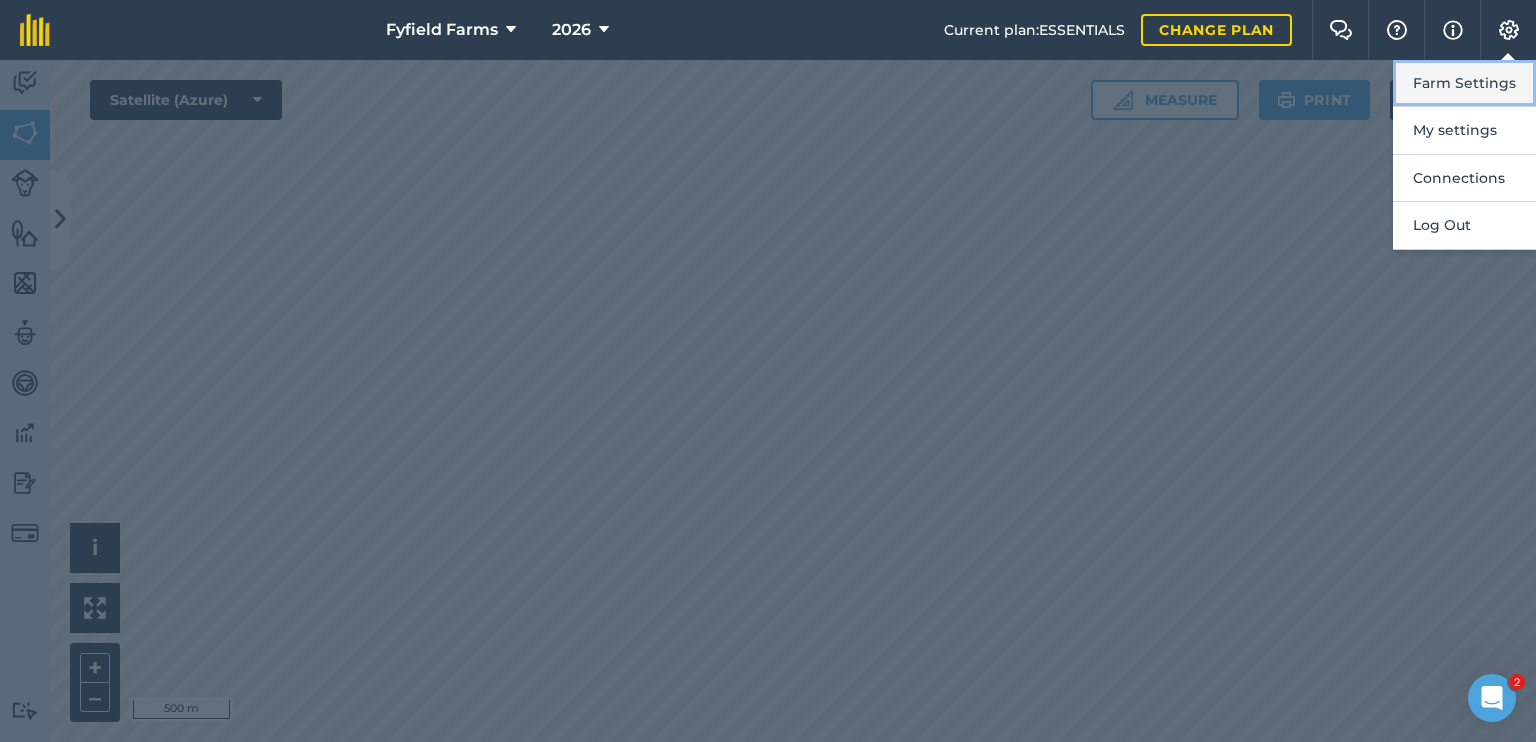 click on "Farm Settings" at bounding box center [1464, 83] 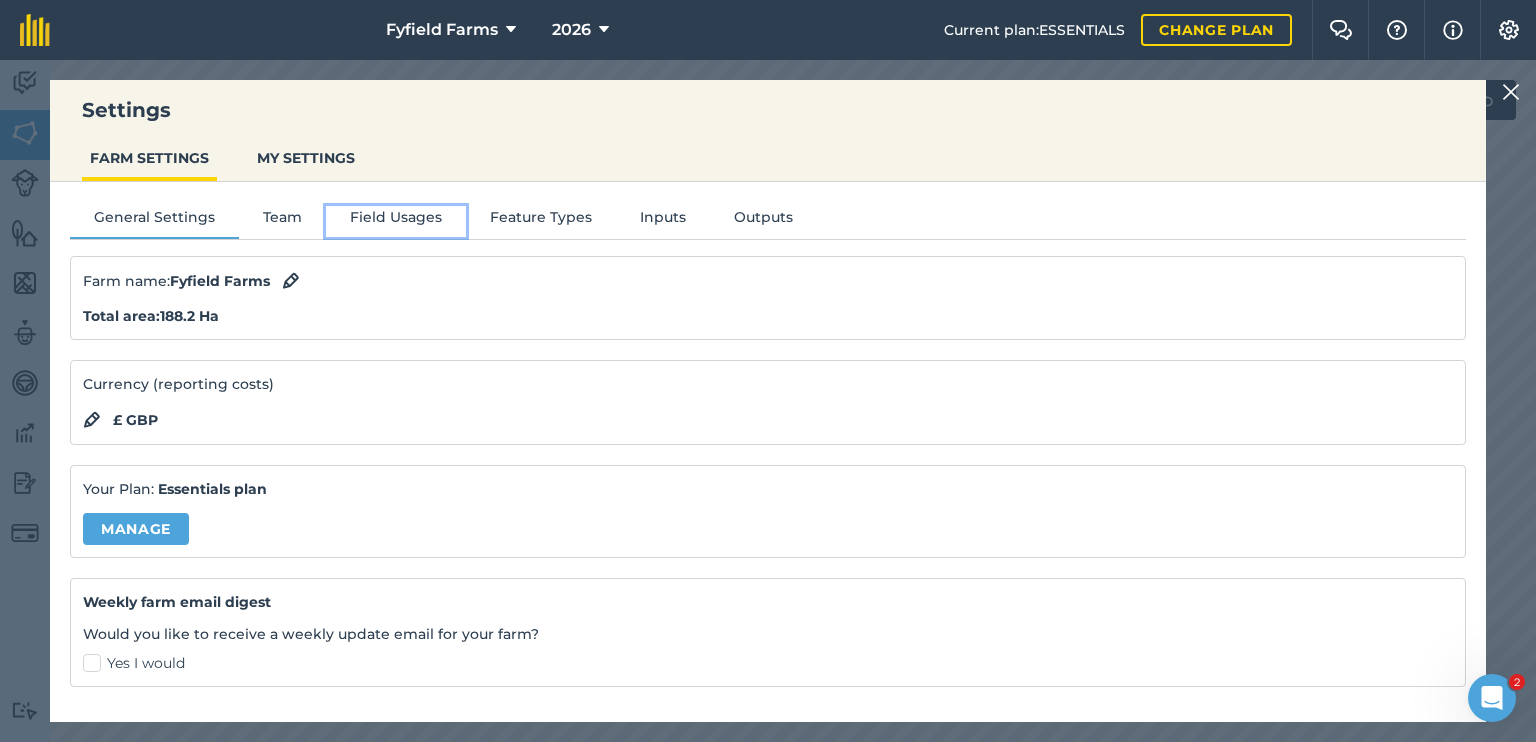 click on "Field Usages" at bounding box center (396, 221) 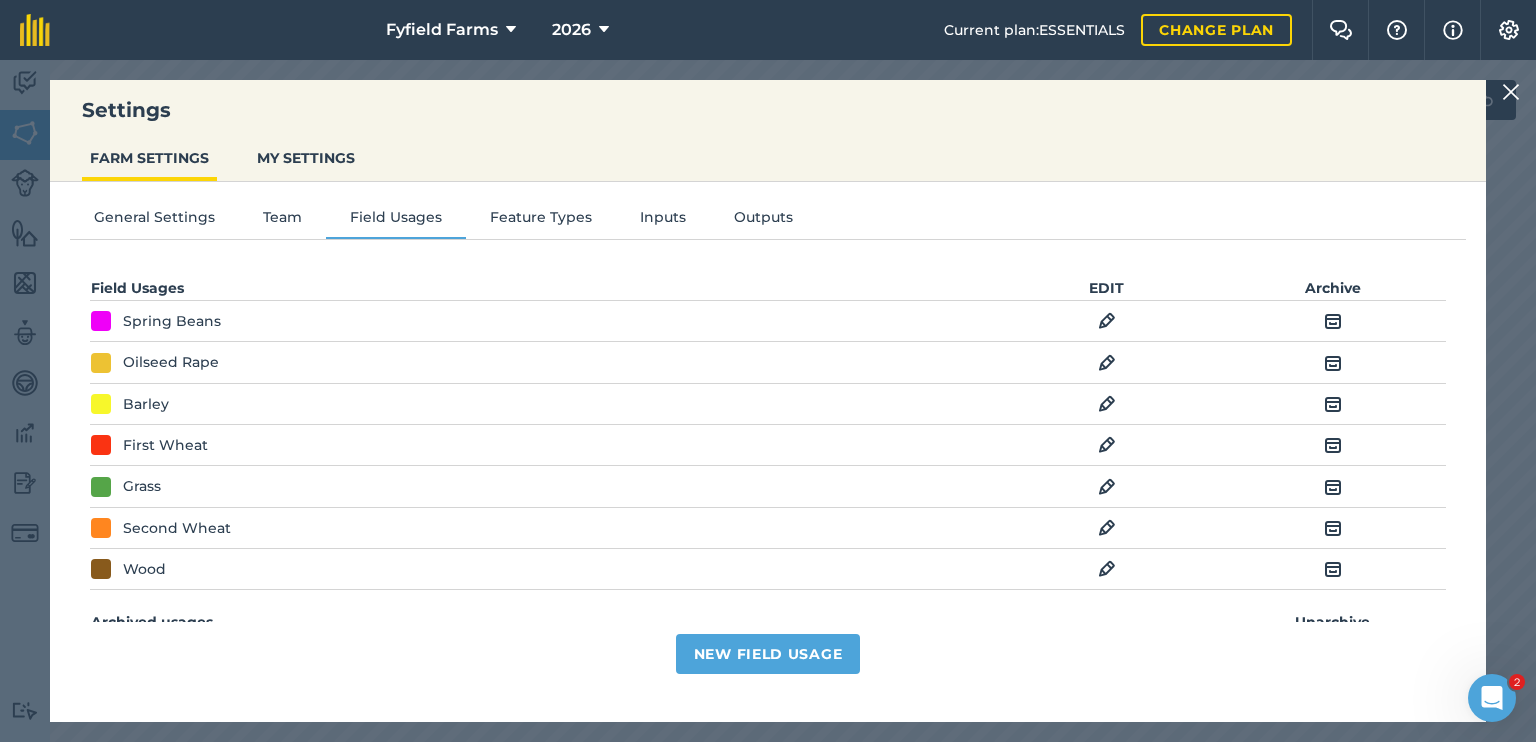 click at bounding box center [1107, 321] 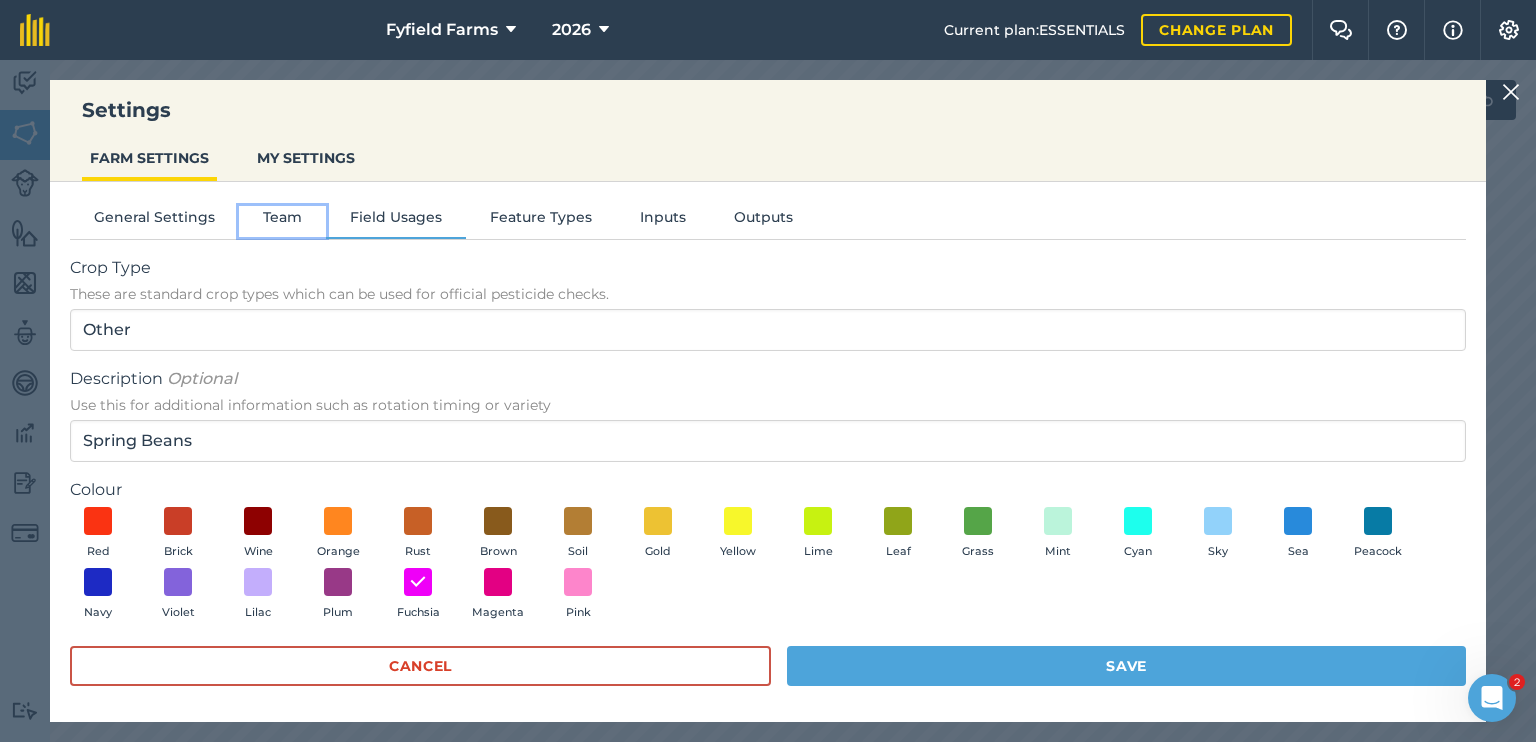 click on "Team" at bounding box center (282, 221) 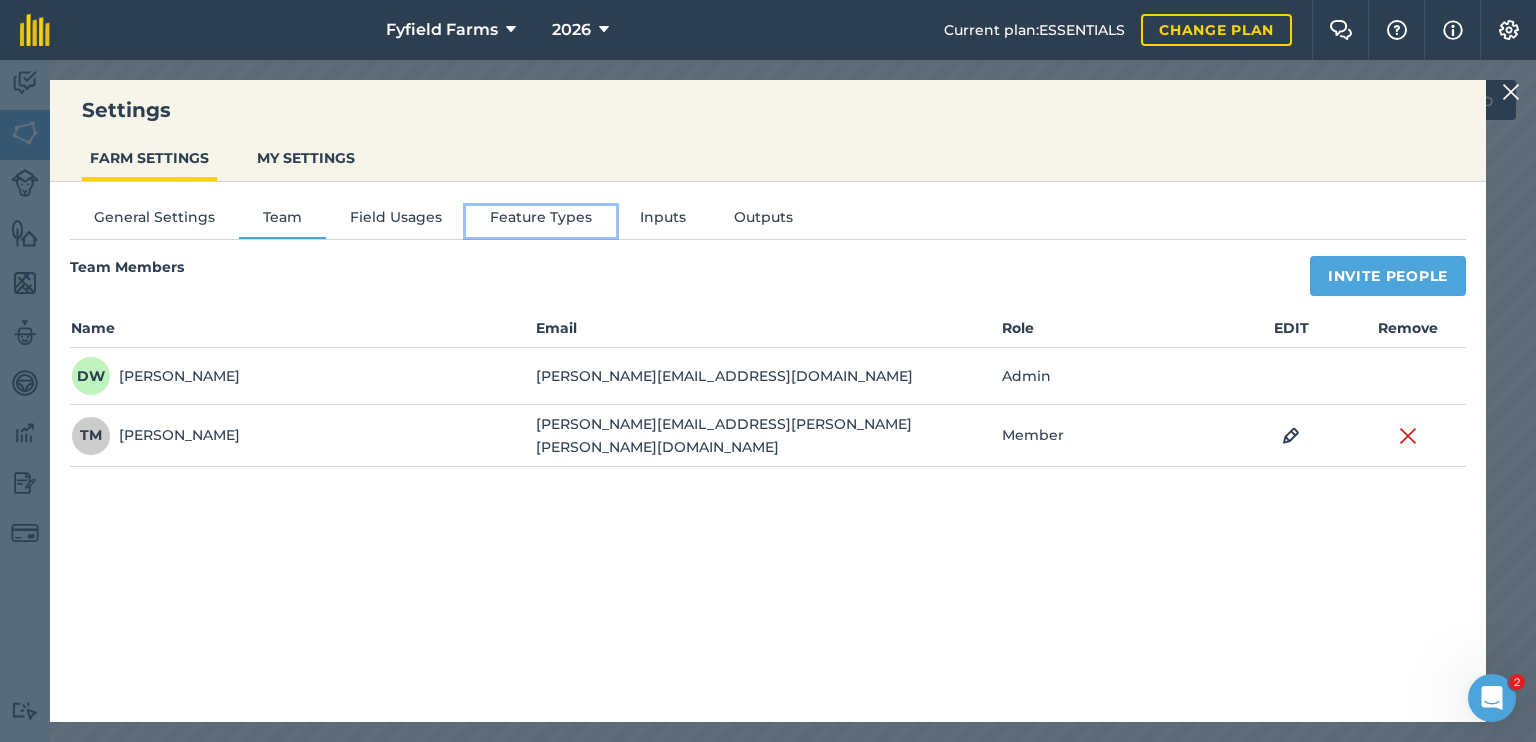 click on "Feature Types" at bounding box center [541, 221] 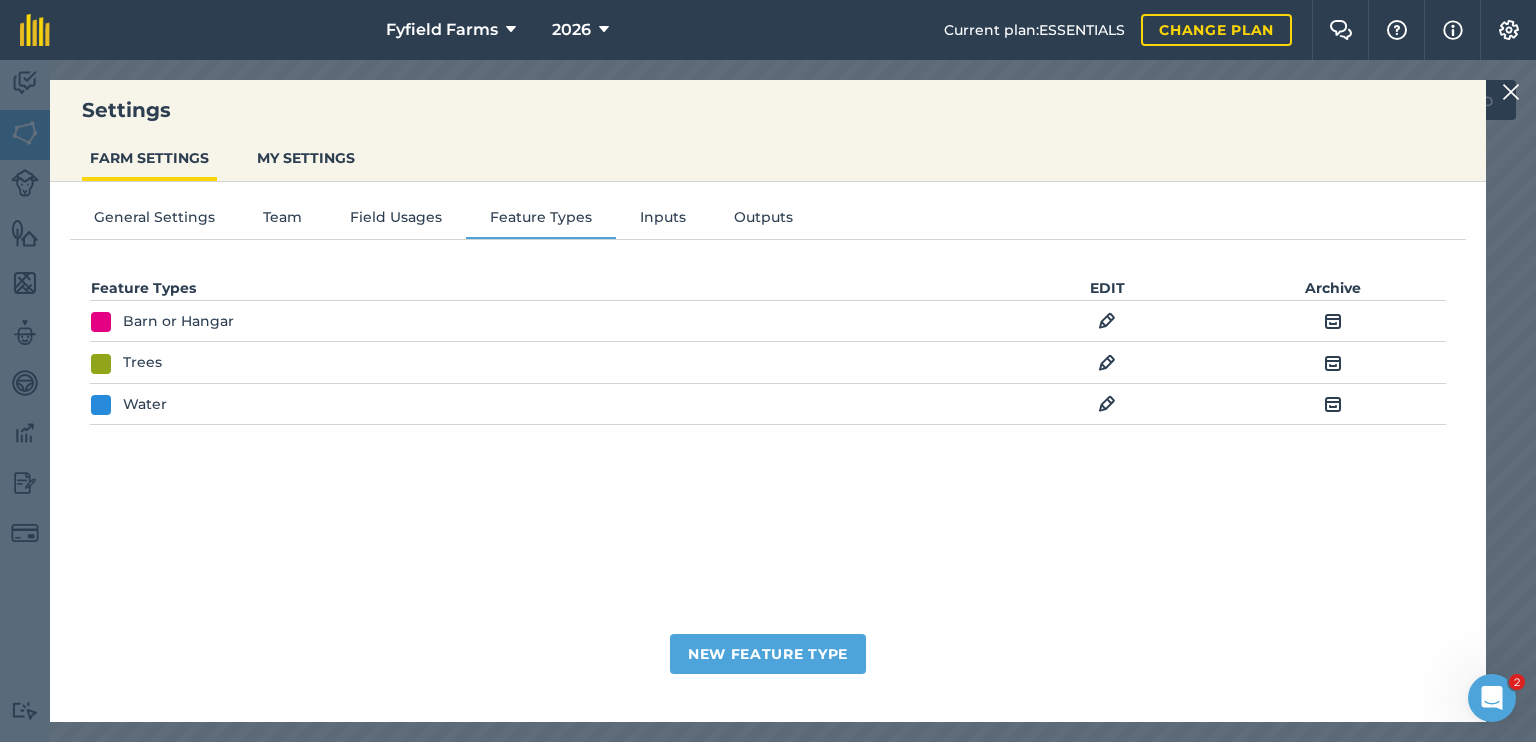 click at bounding box center (1107, 363) 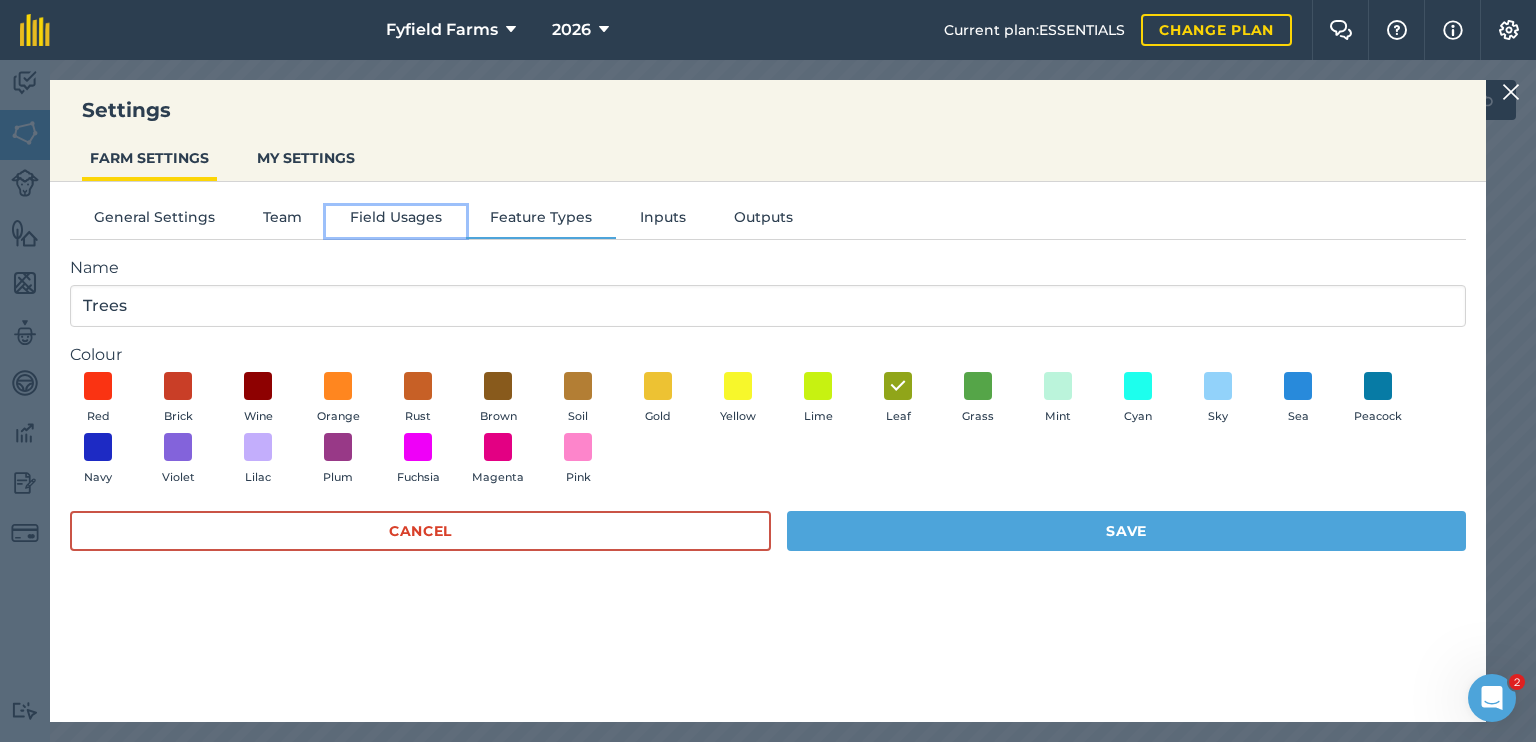 click on "Field Usages" at bounding box center (396, 221) 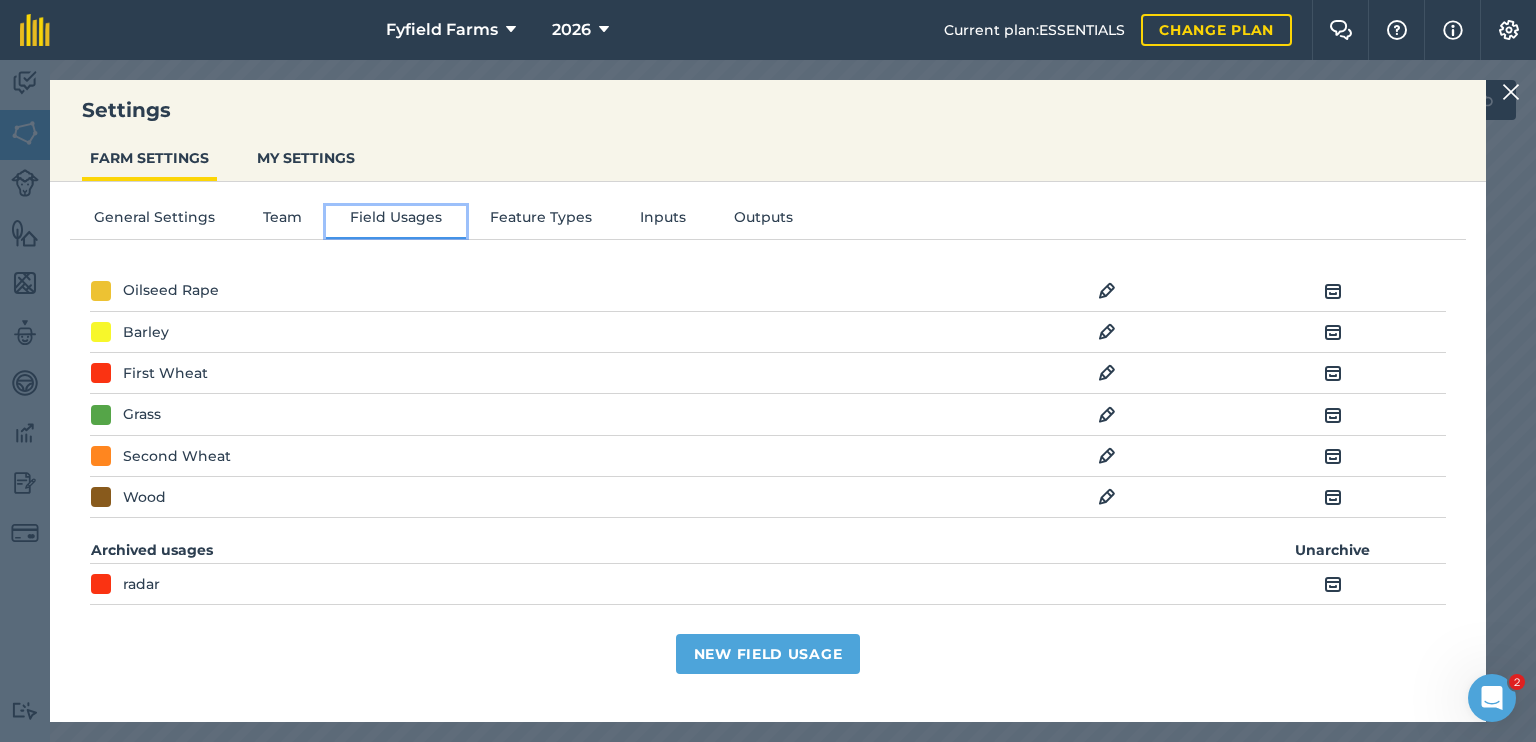 scroll, scrollTop: 0, scrollLeft: 0, axis: both 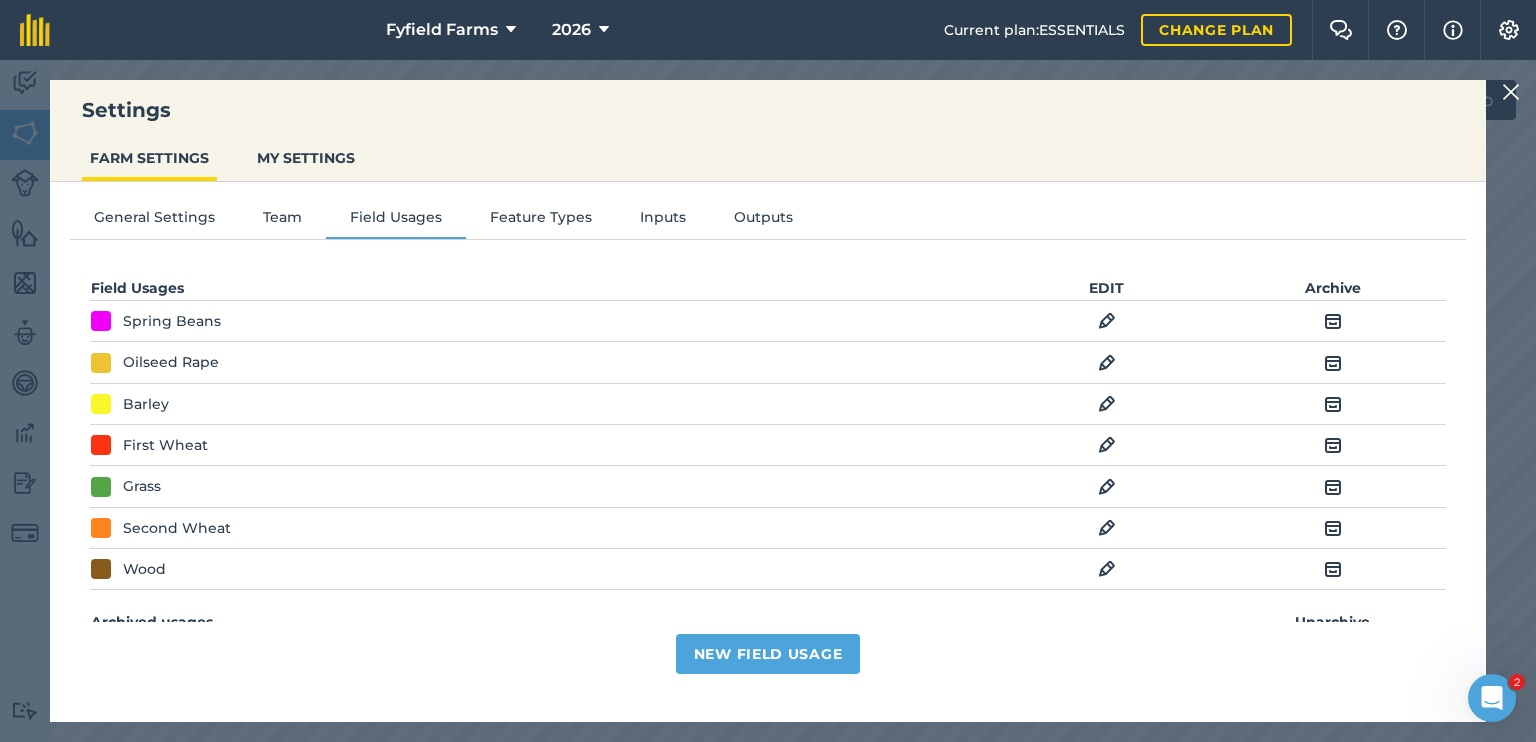 click on "Settings FARM SETTINGS MY SETTINGS General Settings Team Field Usages Feature Types Inputs Outputs Field Usages   EDIT Archive Spring Beans   EDIT Archive Oilseed Rape   EDIT Archive Barley   EDIT Archive First Wheat   EDIT Archive Grass   EDIT Archive Second Wheat   EDIT Archive Wood   EDIT Archive Archived usages     Unarchive radar     Unarchive New Field Usage" at bounding box center [768, 401] 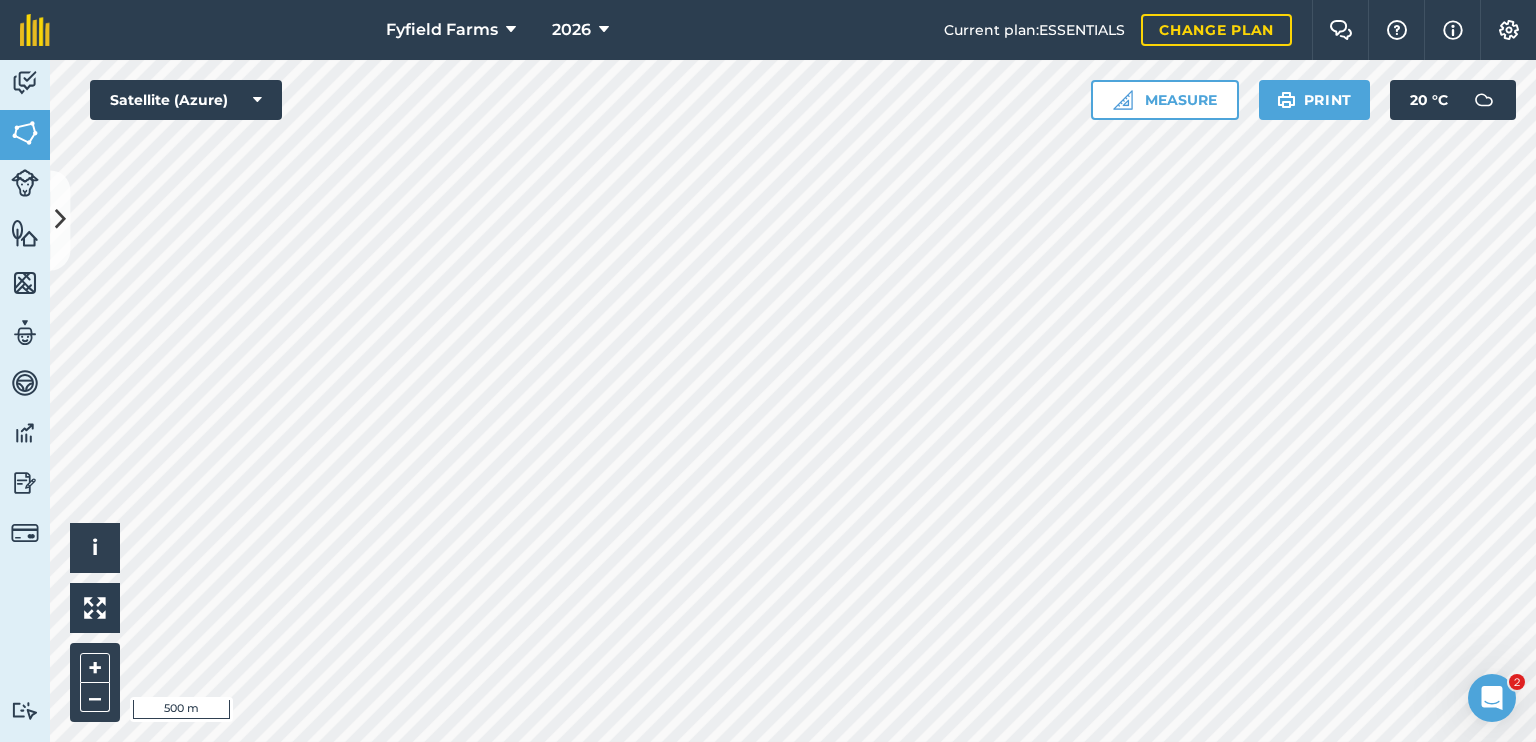 click 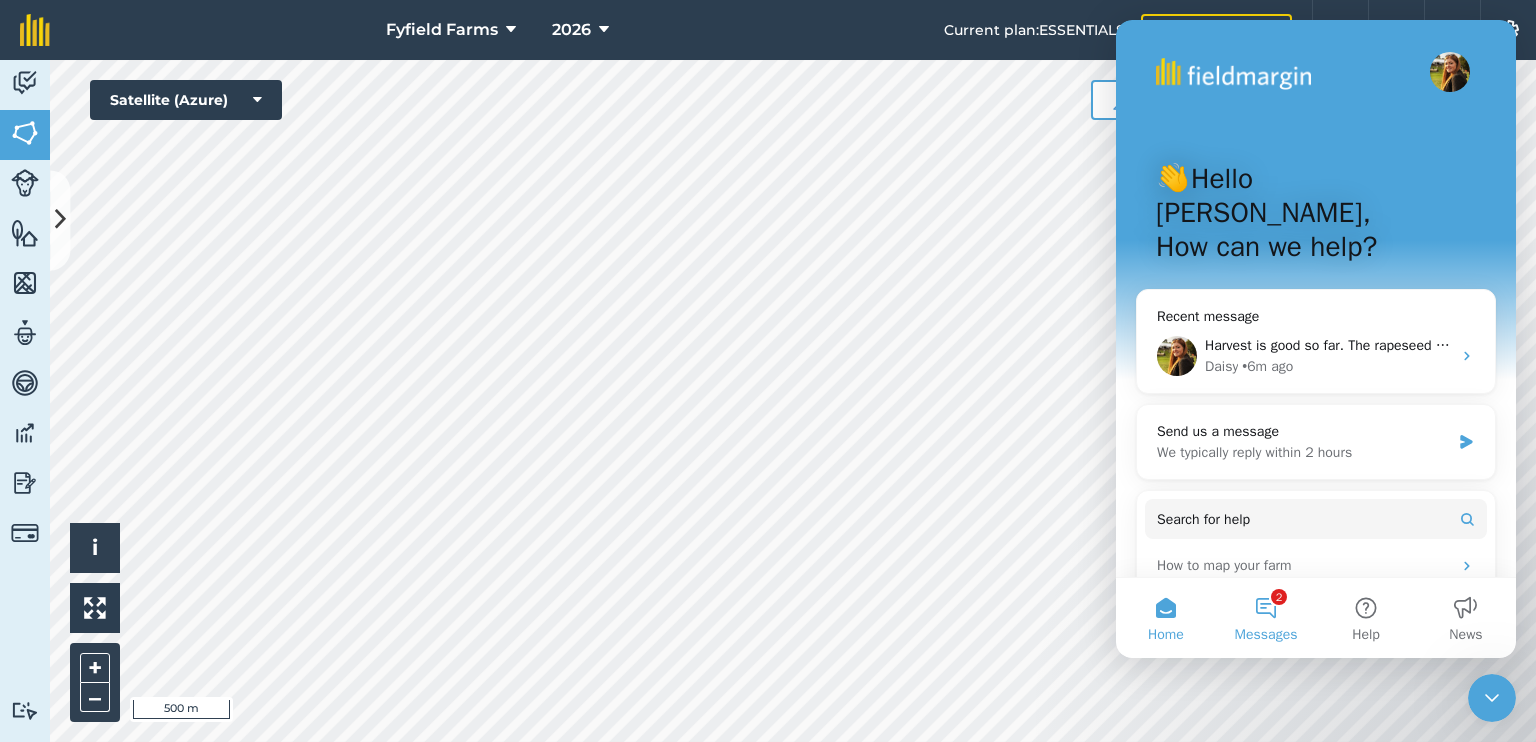 click on "2 Messages" at bounding box center [1266, 618] 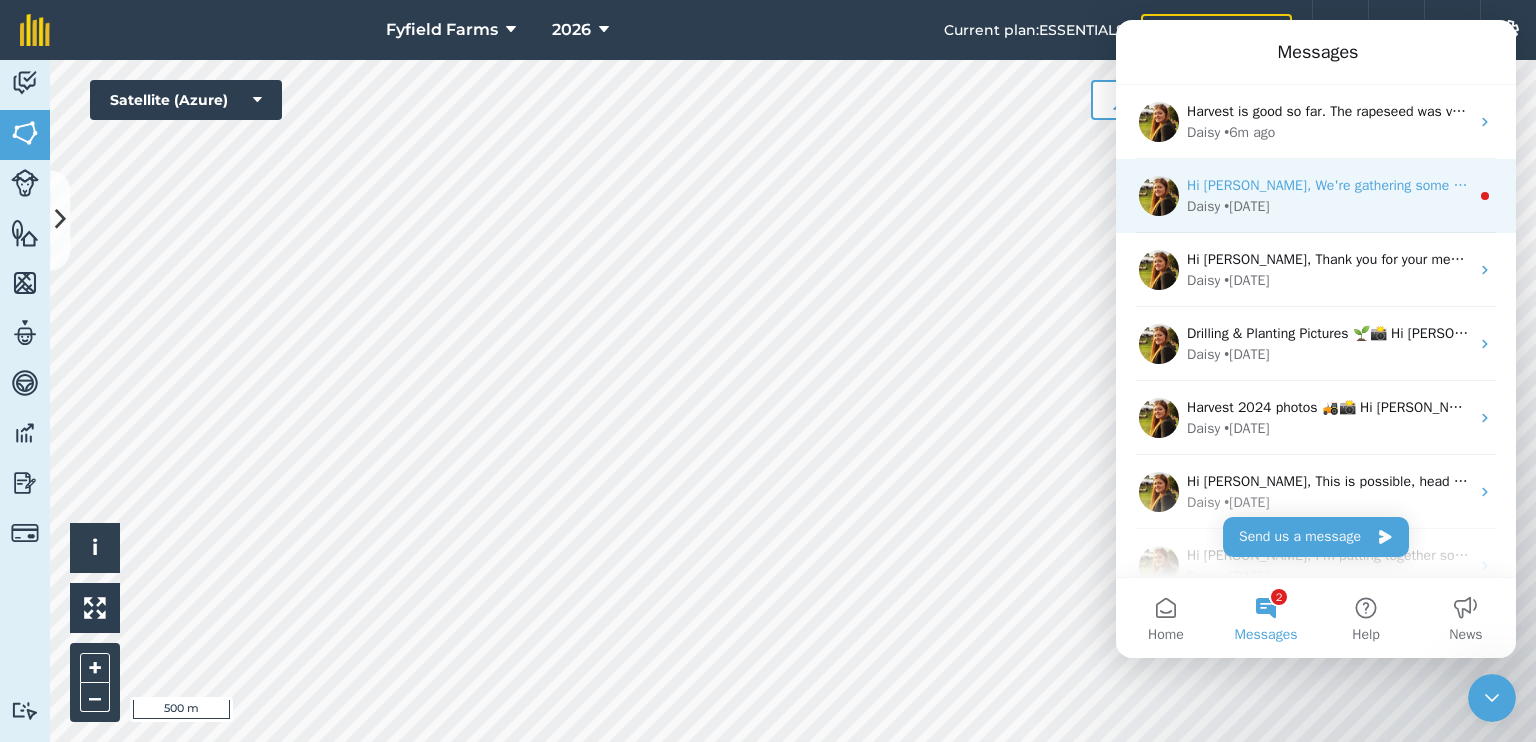 click on "Daisy •  [DATE]" at bounding box center (1328, 206) 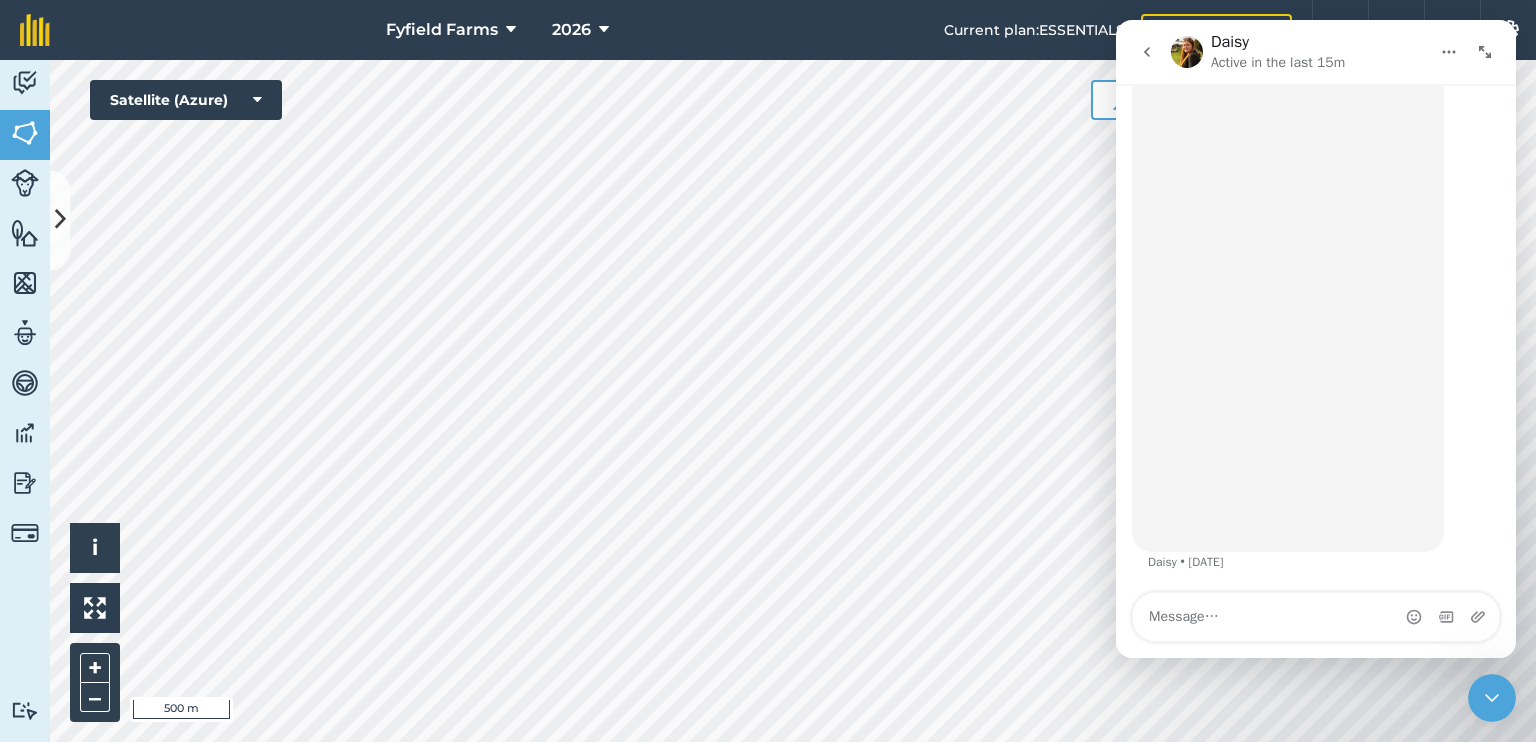 scroll, scrollTop: 340, scrollLeft: 0, axis: vertical 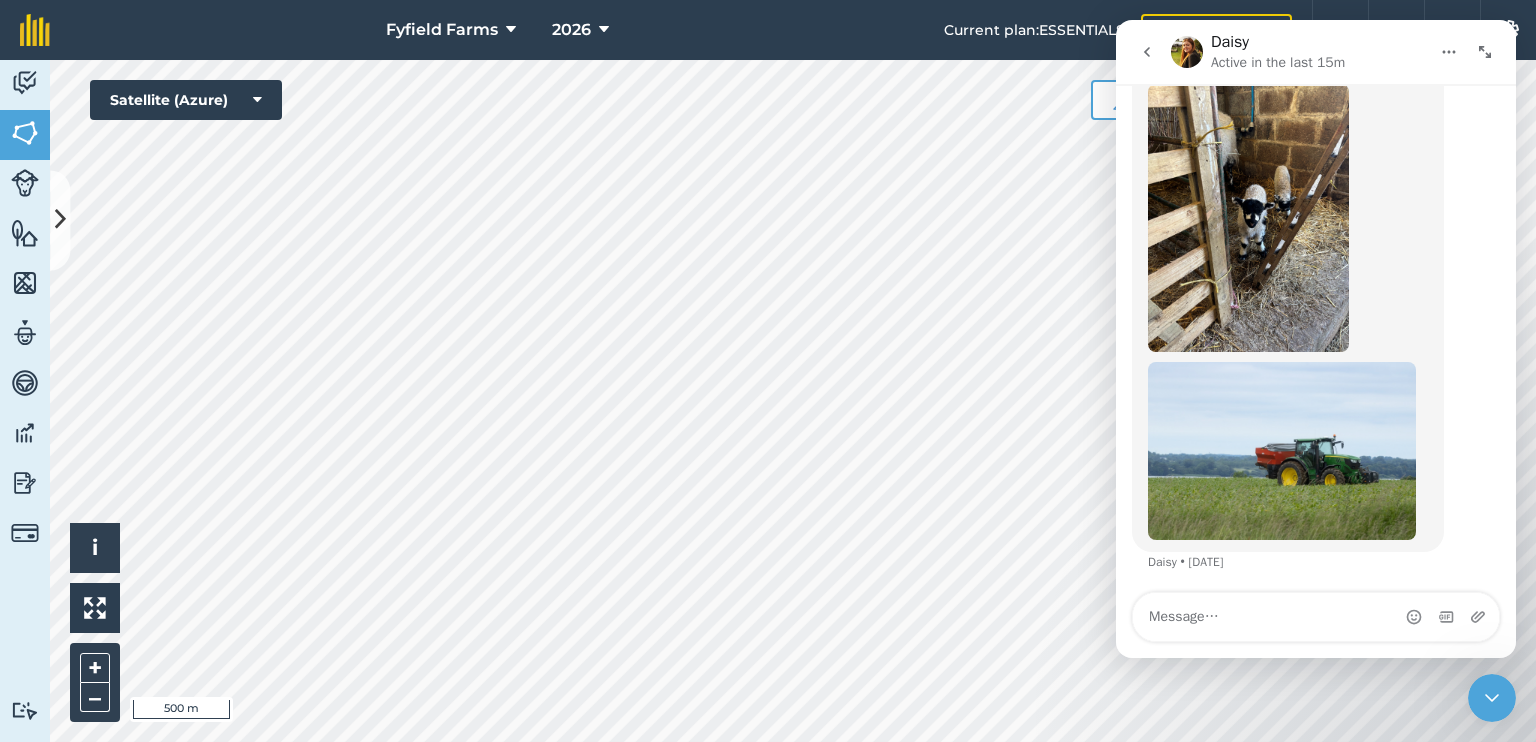 click 